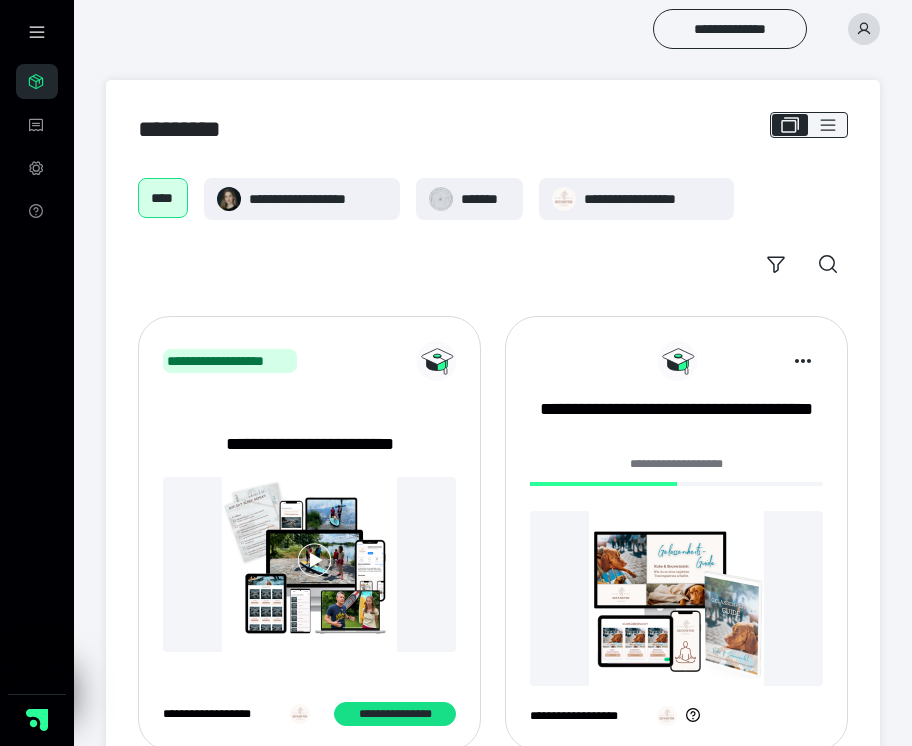 scroll, scrollTop: 0, scrollLeft: 0, axis: both 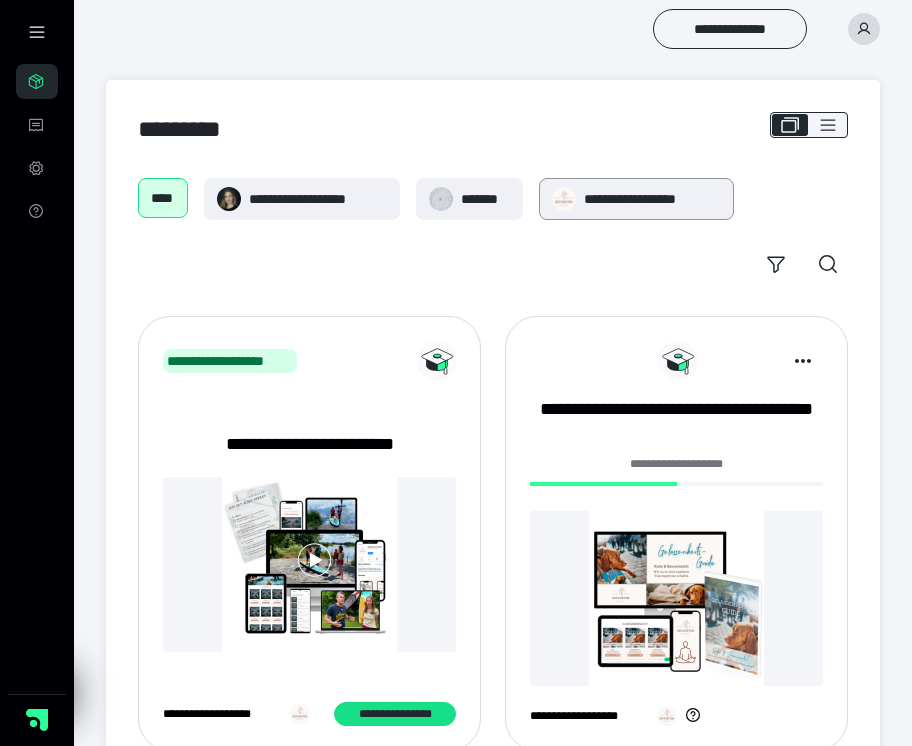 click on "**********" at bounding box center (652, 199) 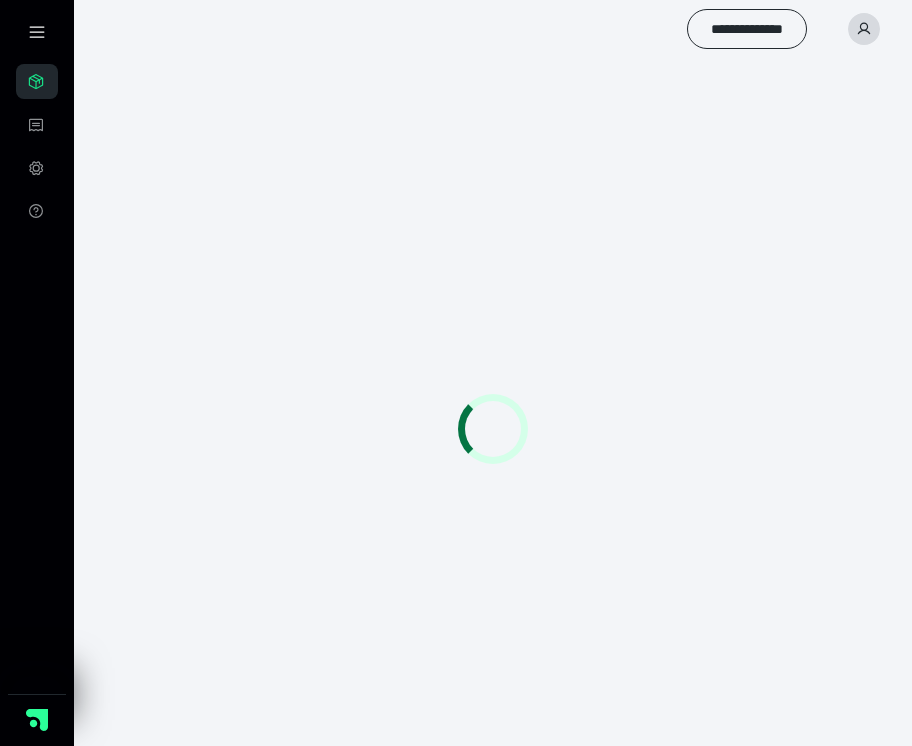 scroll, scrollTop: 0, scrollLeft: 0, axis: both 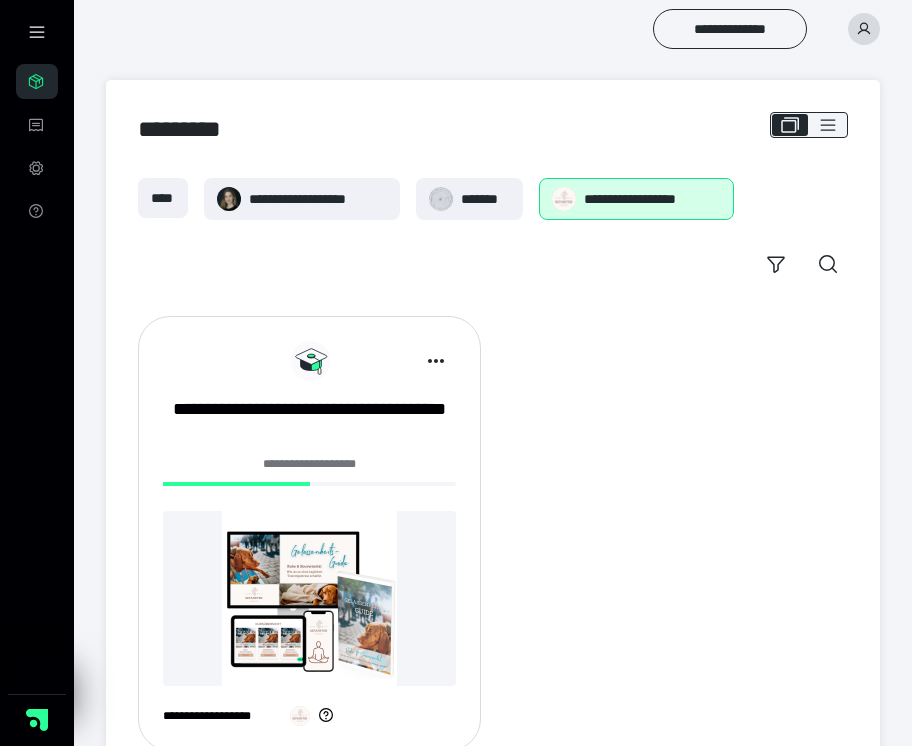 click at bounding box center (309, 598) 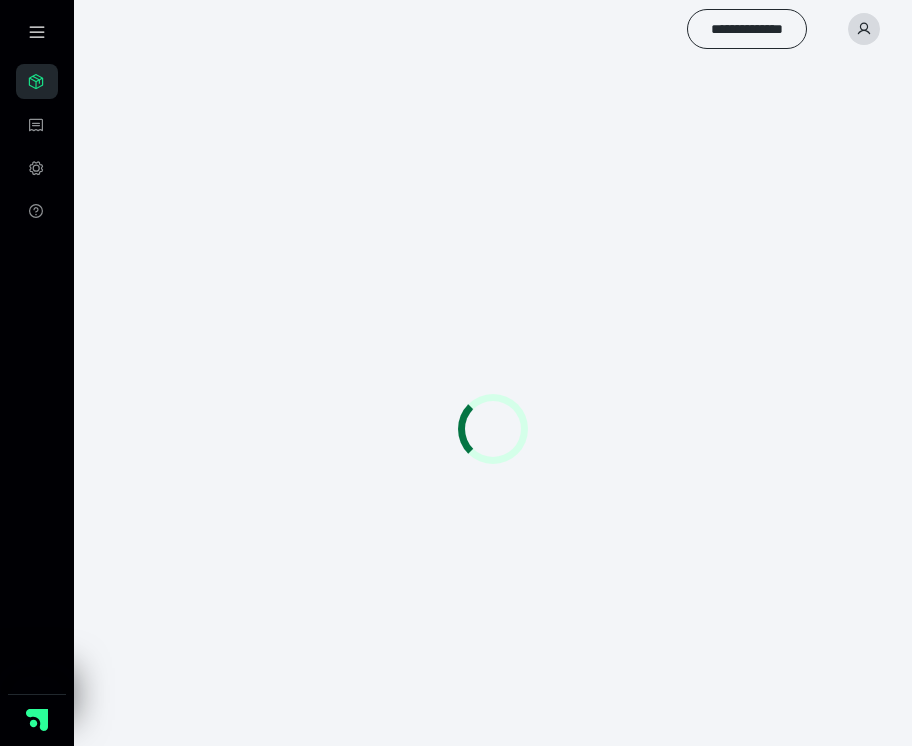 scroll, scrollTop: 0, scrollLeft: 0, axis: both 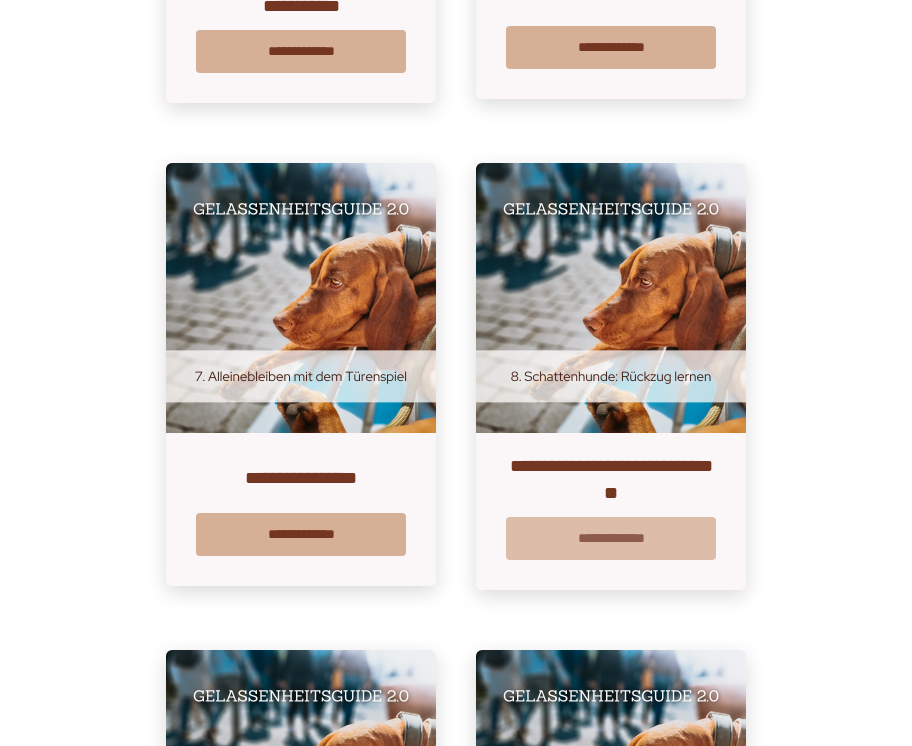 click on "**********" at bounding box center (611, 538) 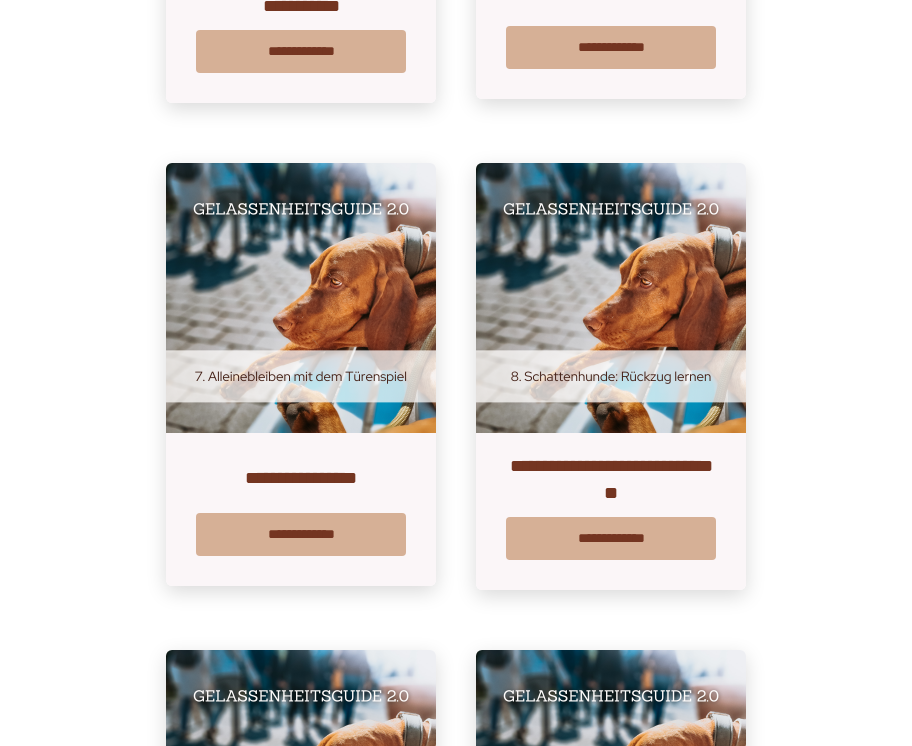 scroll, scrollTop: 0, scrollLeft: 0, axis: both 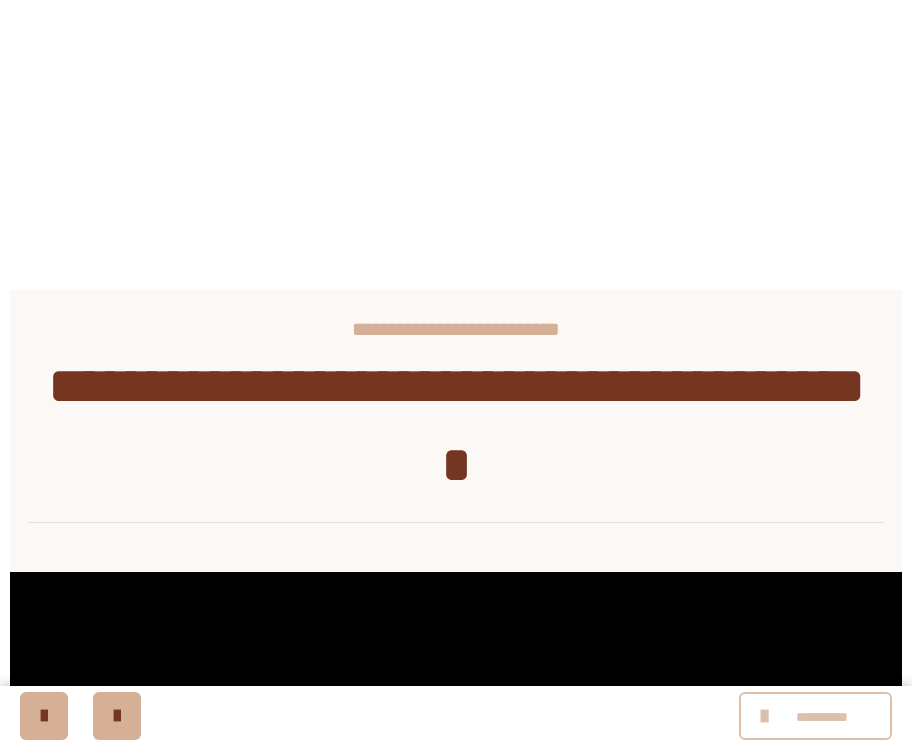 click at bounding box center [767, 716] 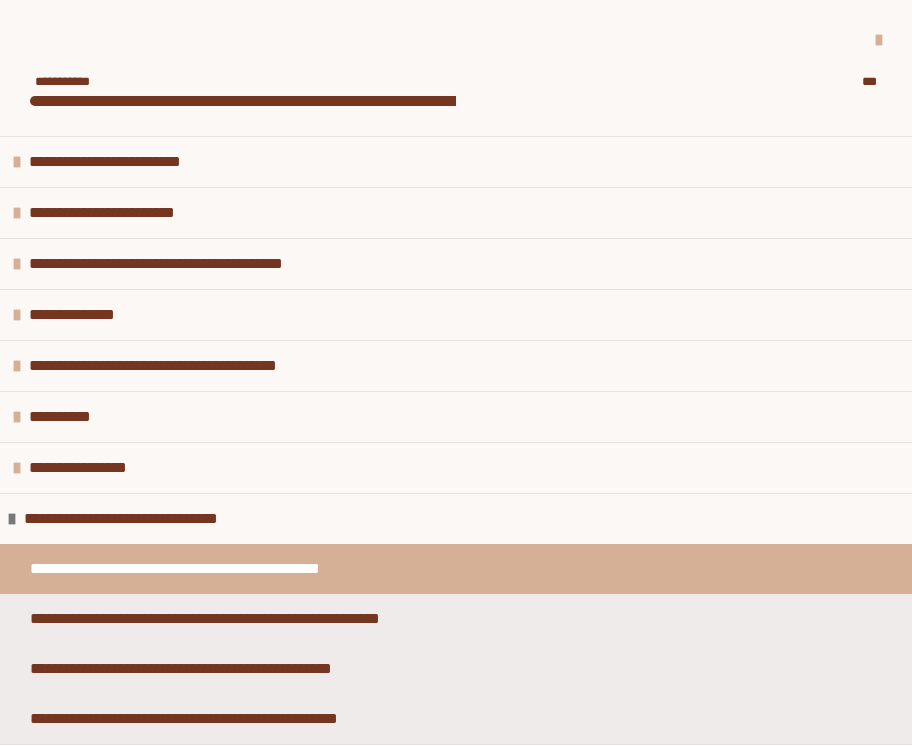 click at bounding box center [456, 40] 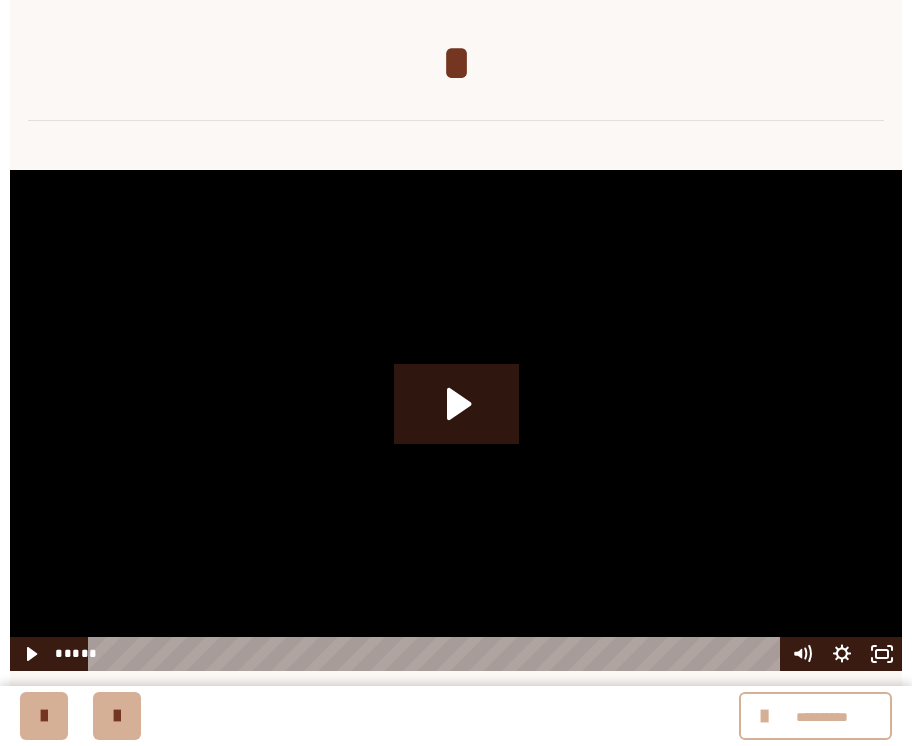 scroll, scrollTop: 401, scrollLeft: 0, axis: vertical 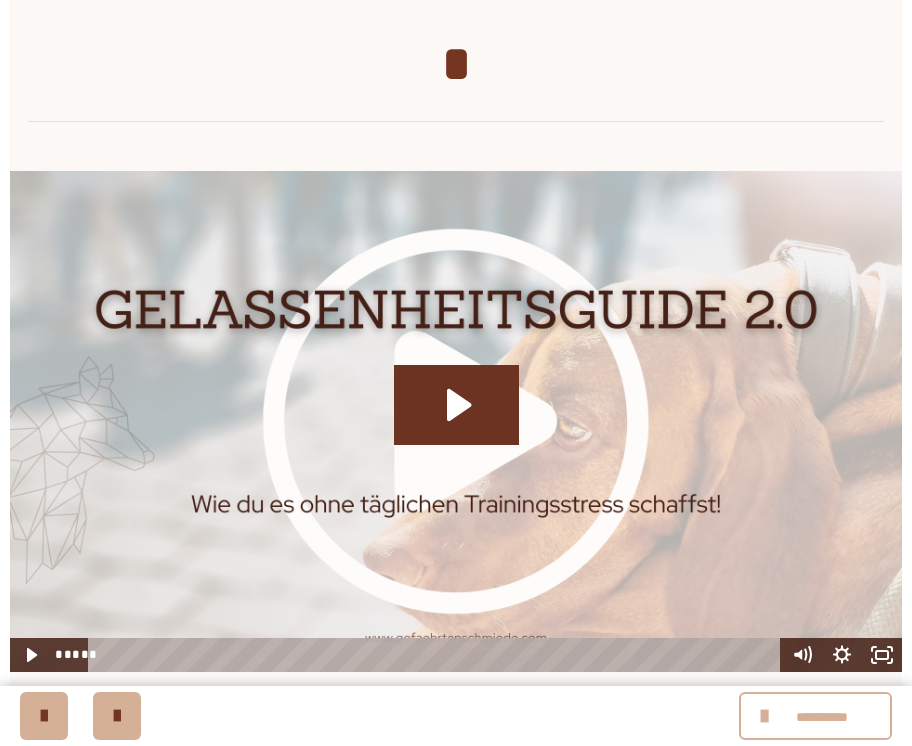 click 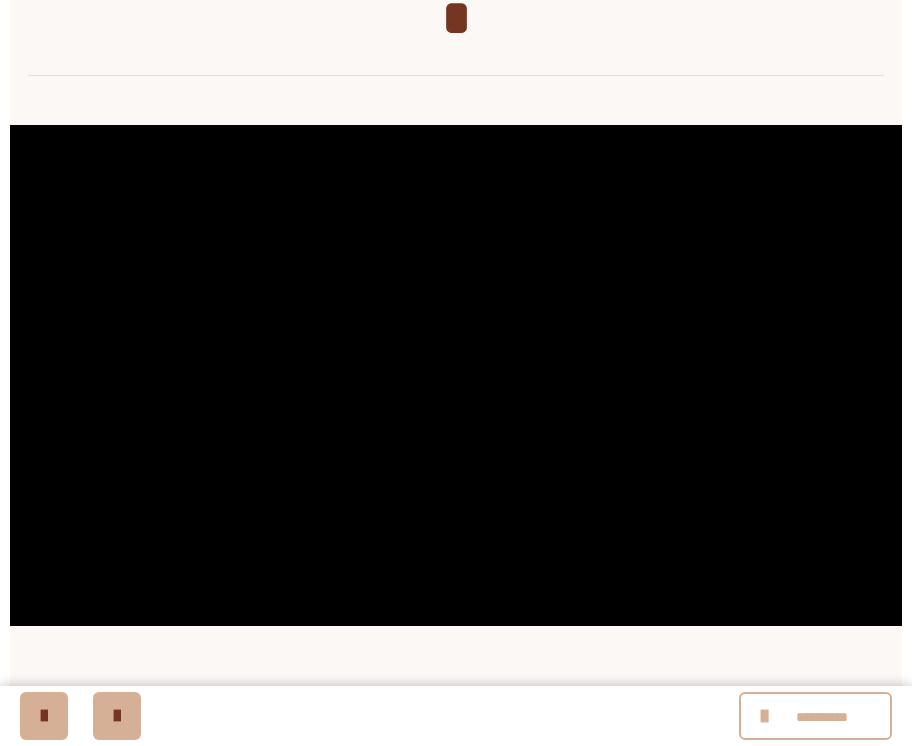 scroll, scrollTop: 449, scrollLeft: 0, axis: vertical 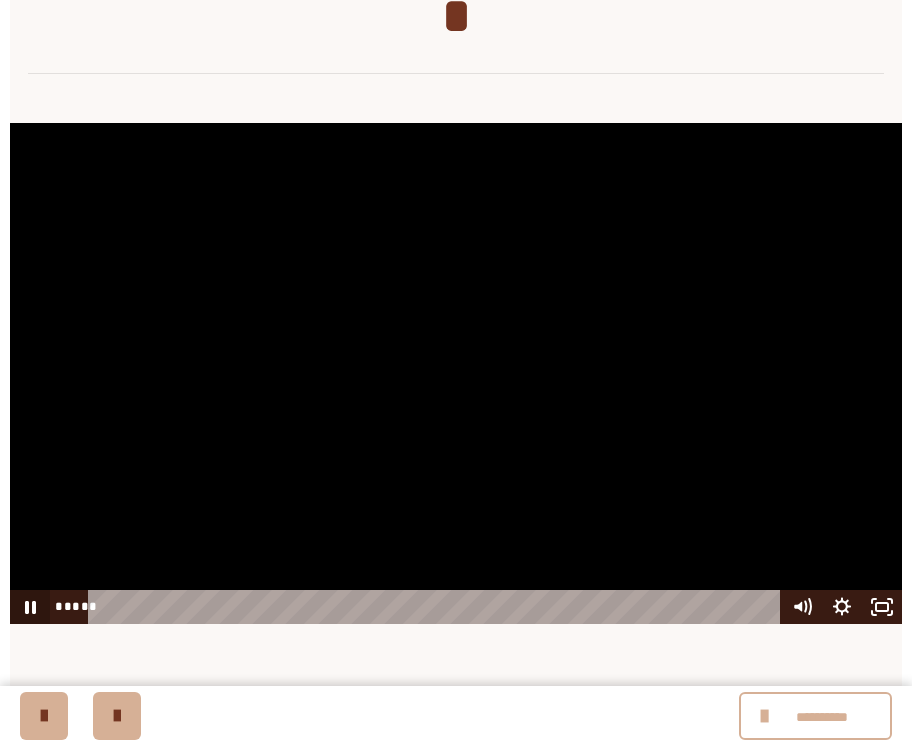 click 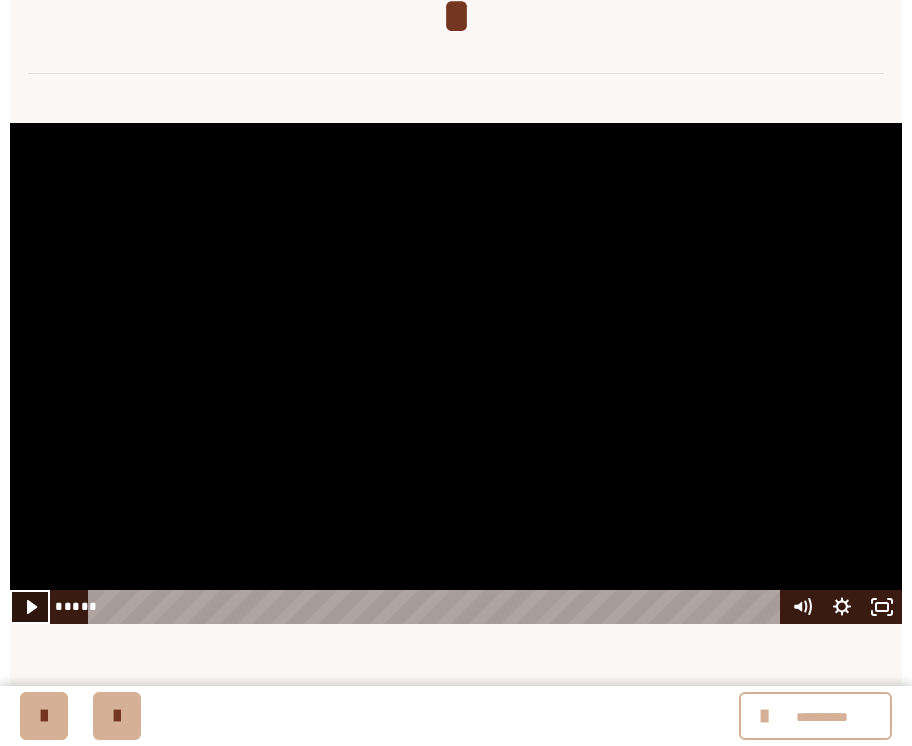 click 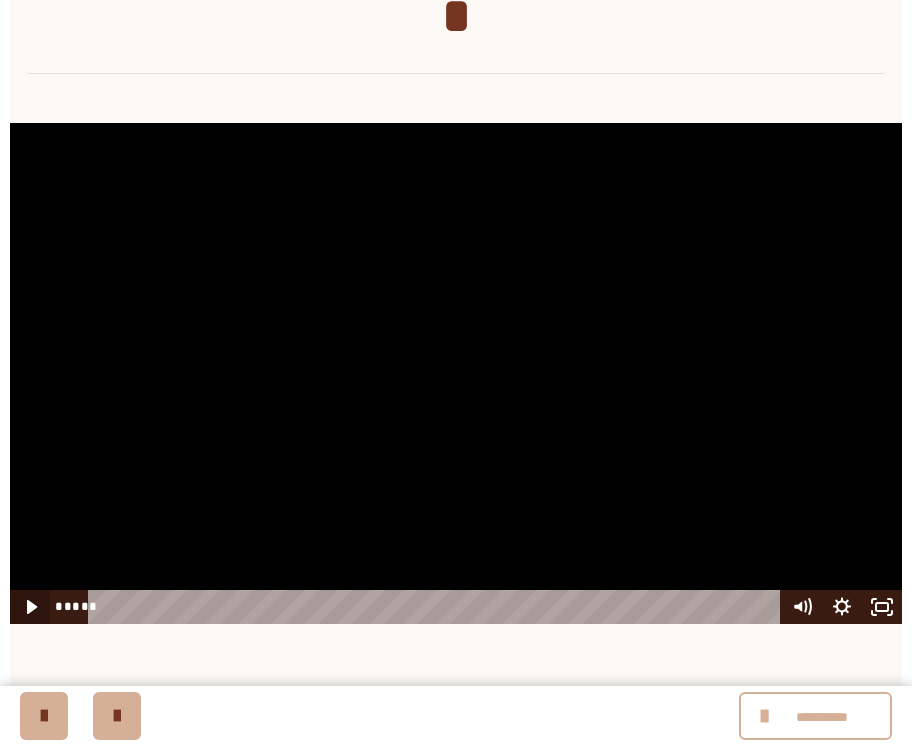 click 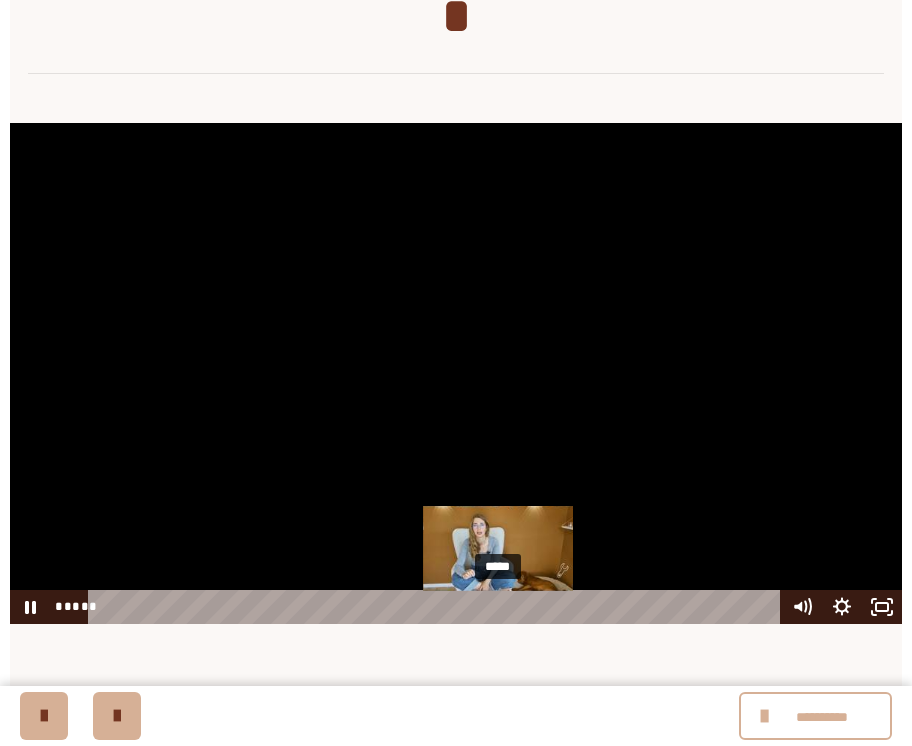 drag, startPoint x: 522, startPoint y: 528, endPoint x: 498, endPoint y: 531, distance: 24.186773 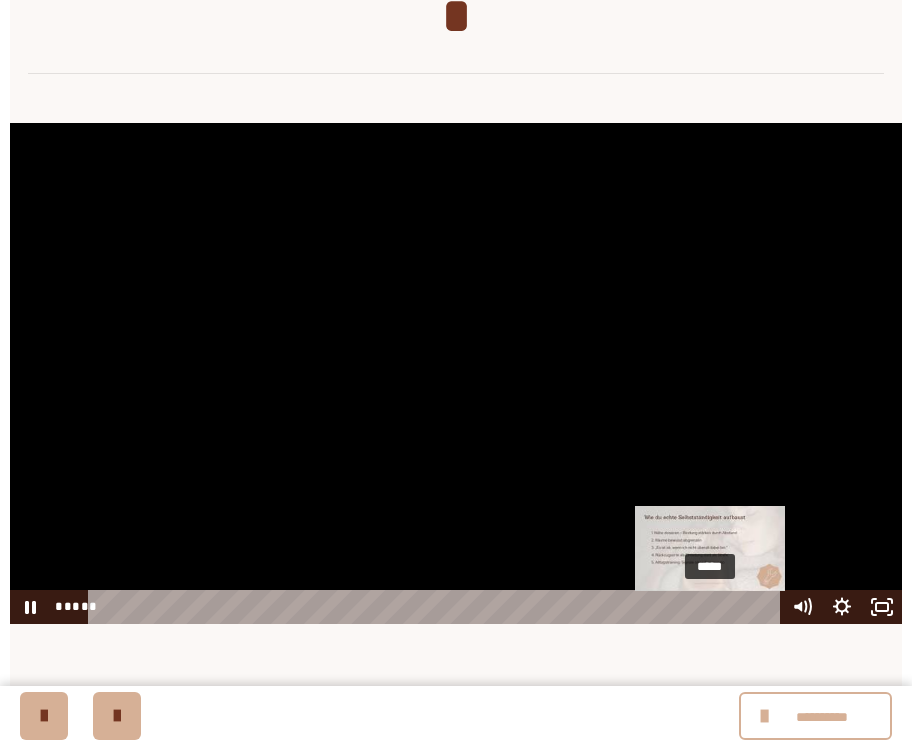 drag, startPoint x: 726, startPoint y: 530, endPoint x: 712, endPoint y: 533, distance: 14.3178215 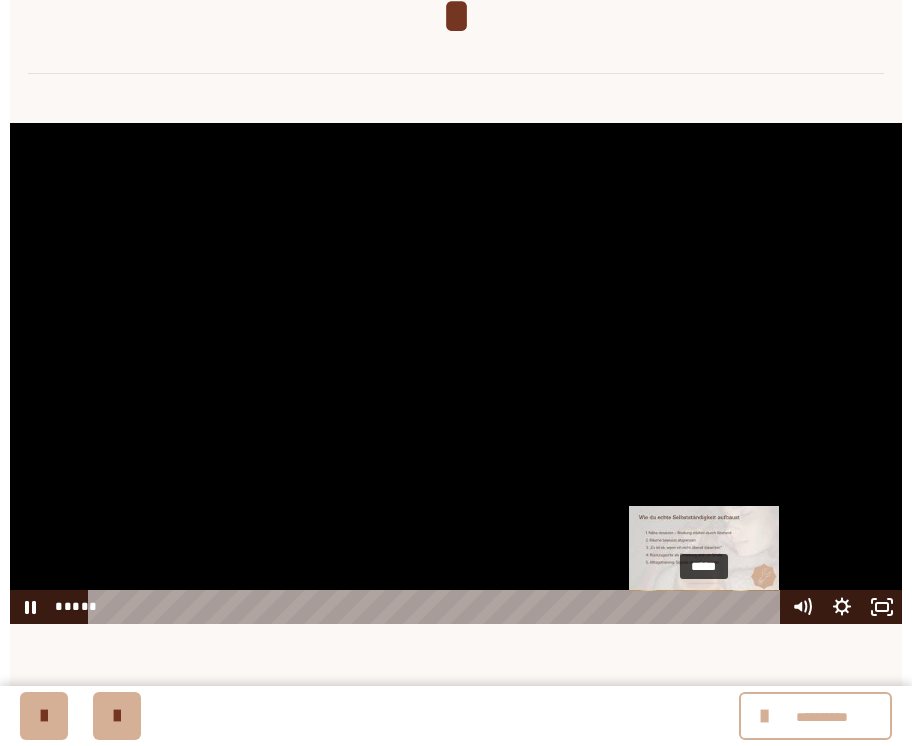 drag, startPoint x: 716, startPoint y: 530, endPoint x: 701, endPoint y: 532, distance: 15.132746 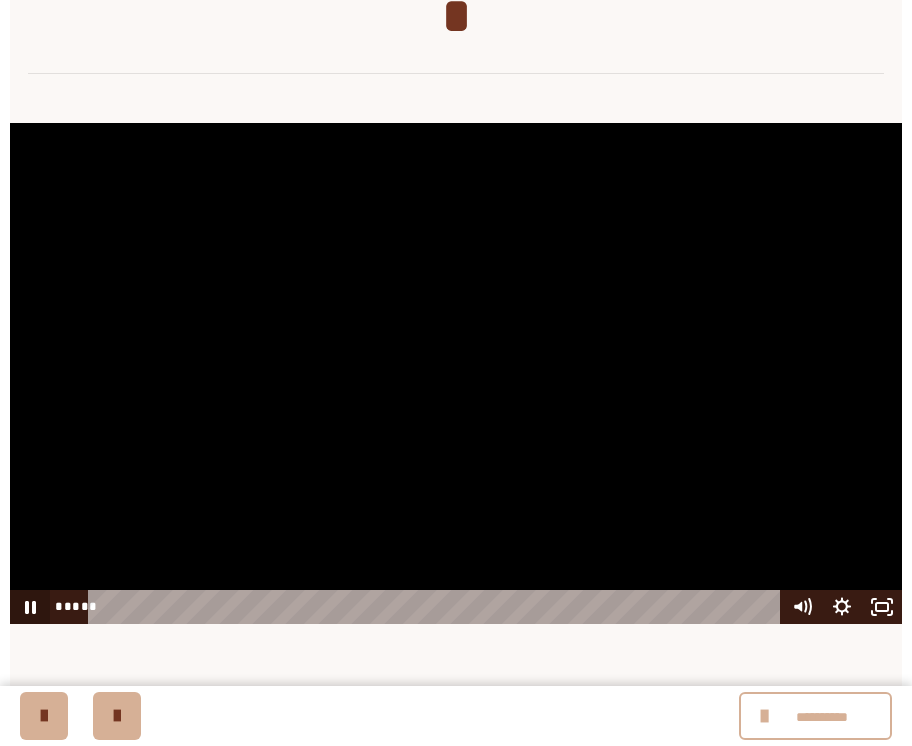 click 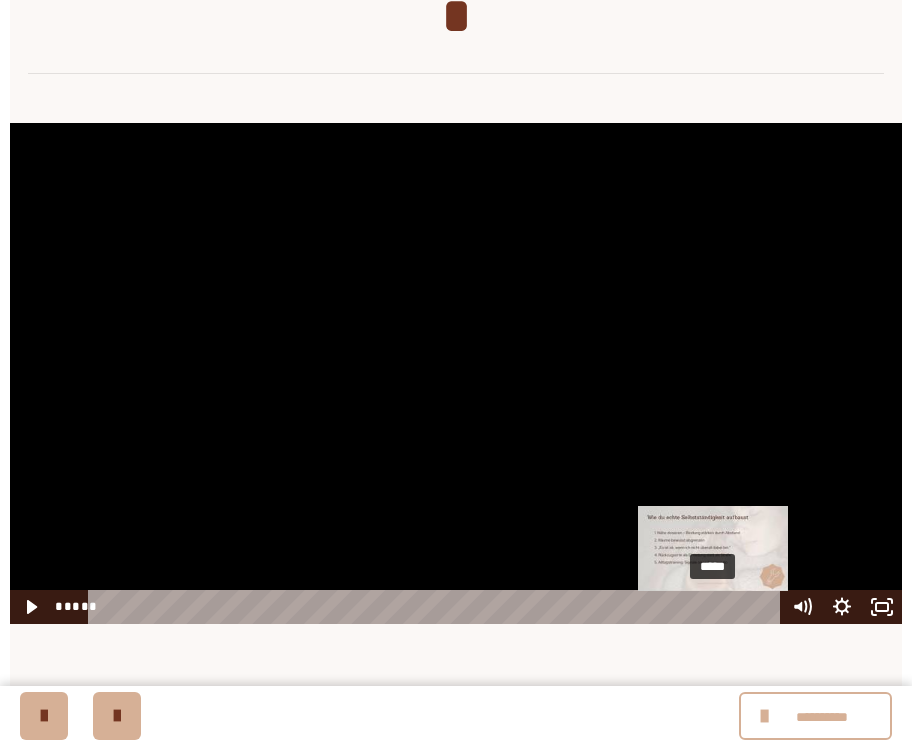 drag, startPoint x: 728, startPoint y: 524, endPoint x: 714, endPoint y: 526, distance: 14.142136 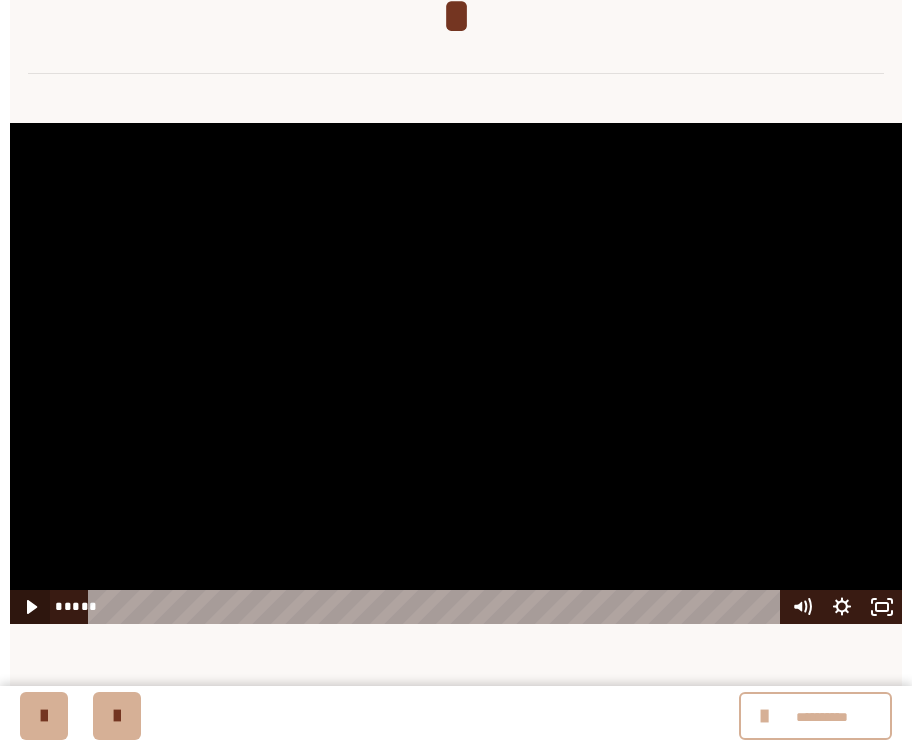 click 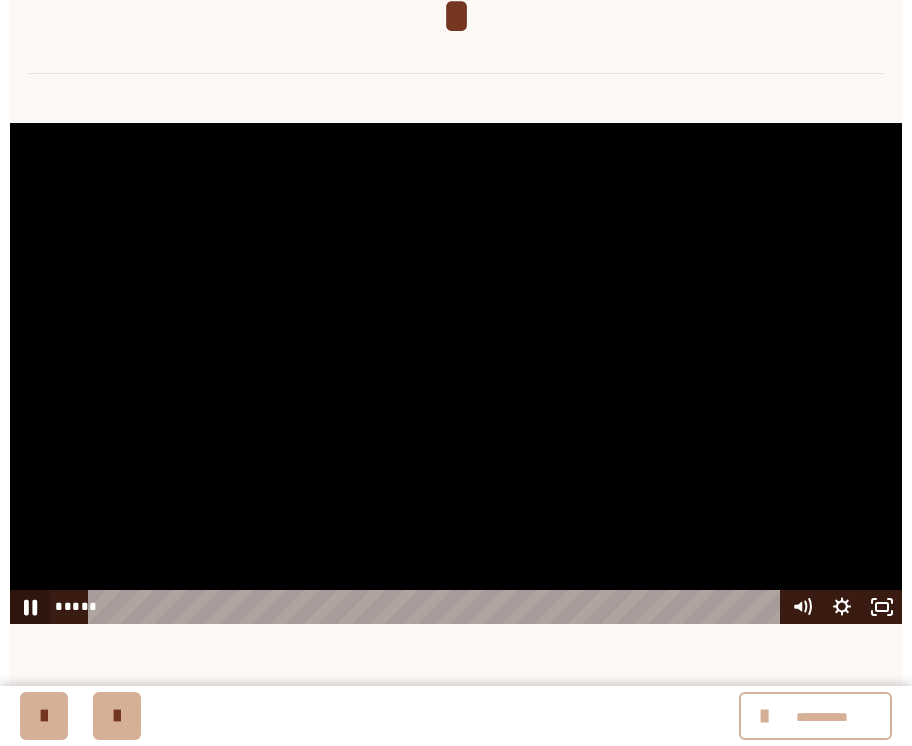 click 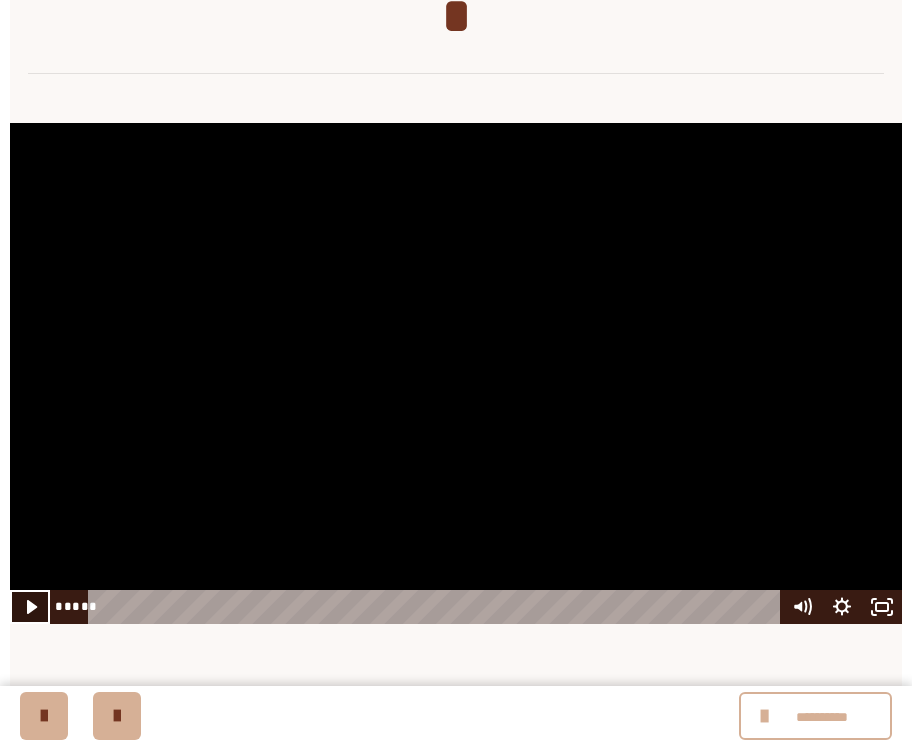 click 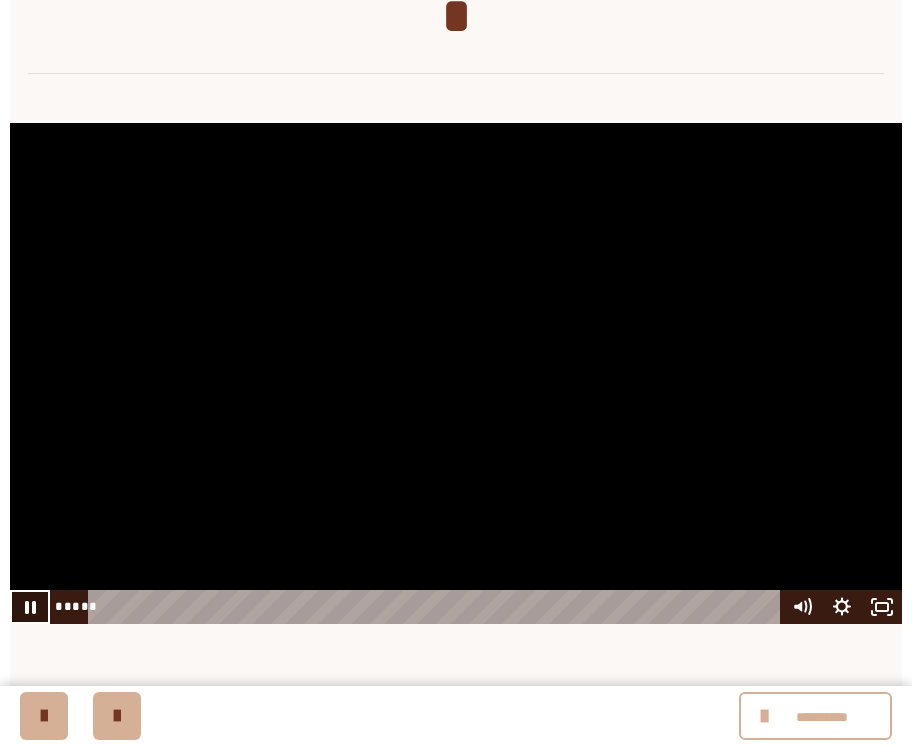 click 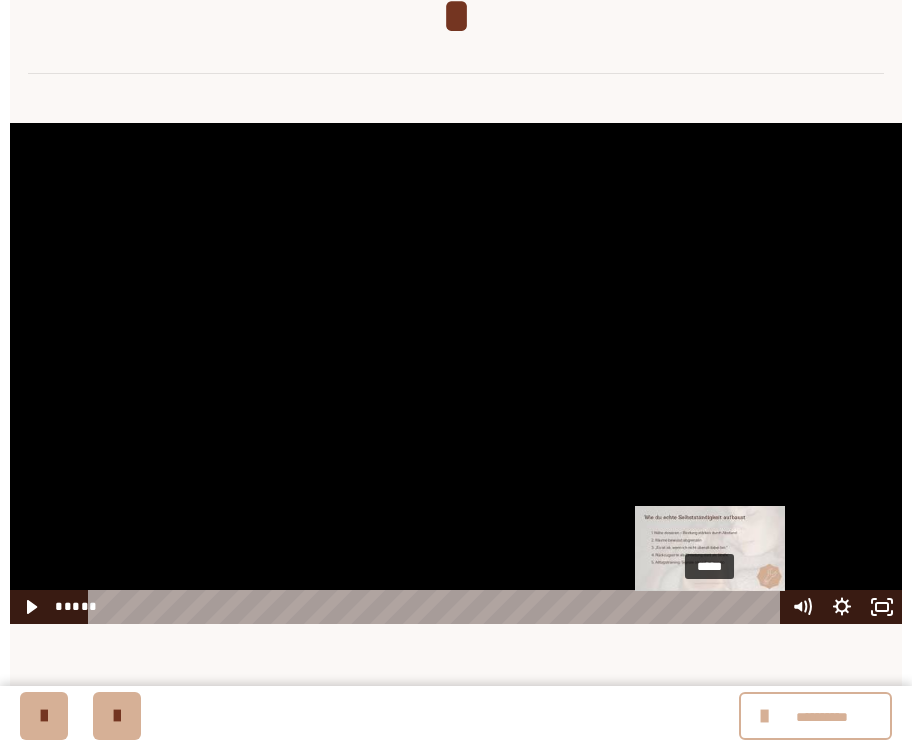 drag, startPoint x: 736, startPoint y: 526, endPoint x: 711, endPoint y: 529, distance: 25.179358 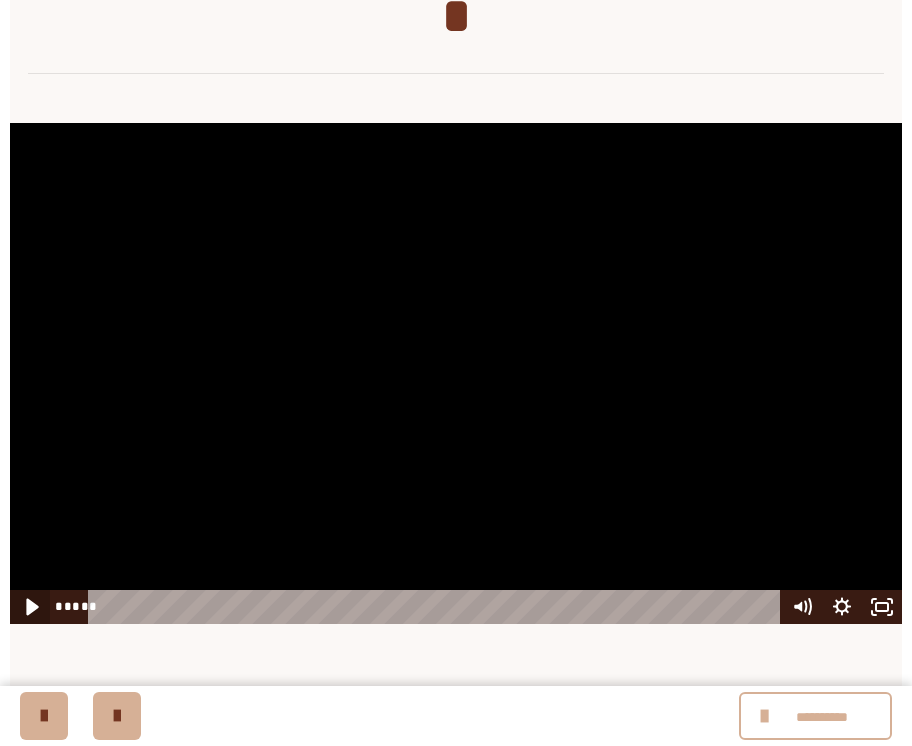 click 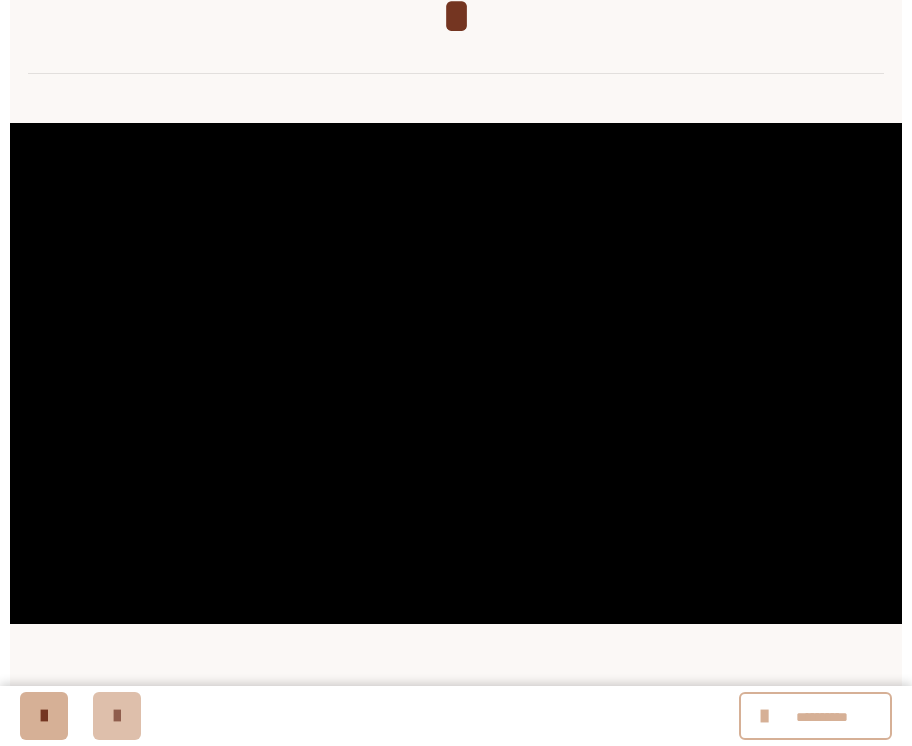 click at bounding box center [117, 716] 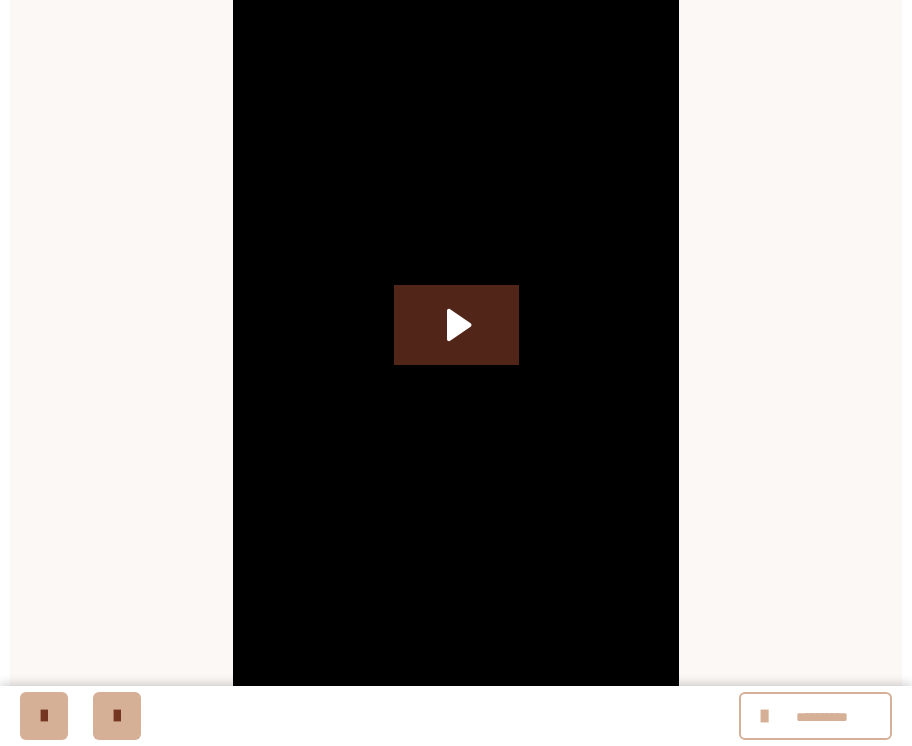 scroll, scrollTop: 608, scrollLeft: 0, axis: vertical 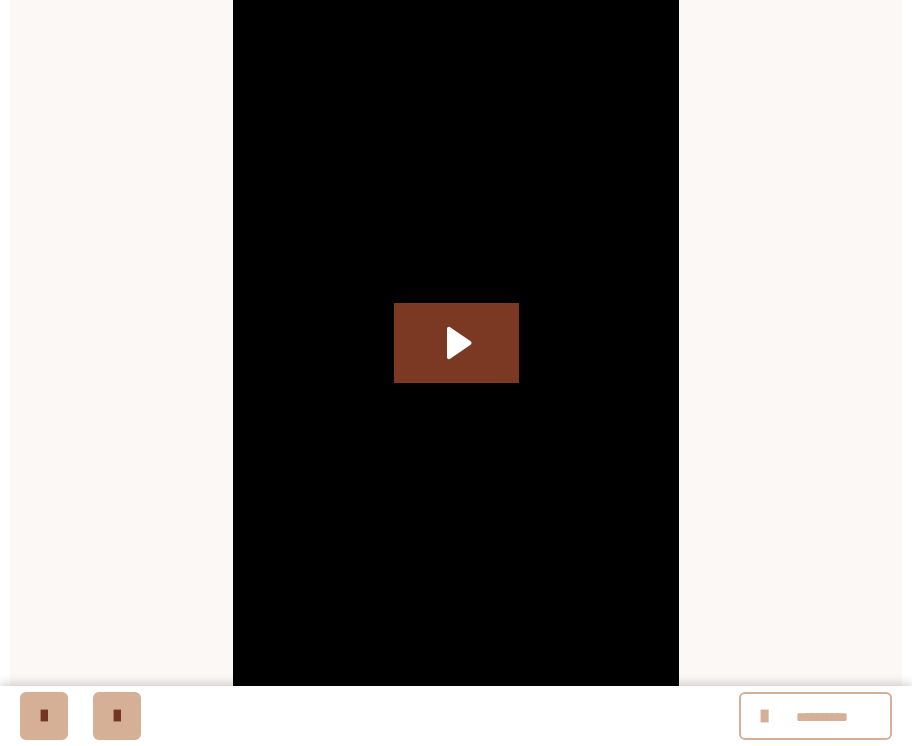 click 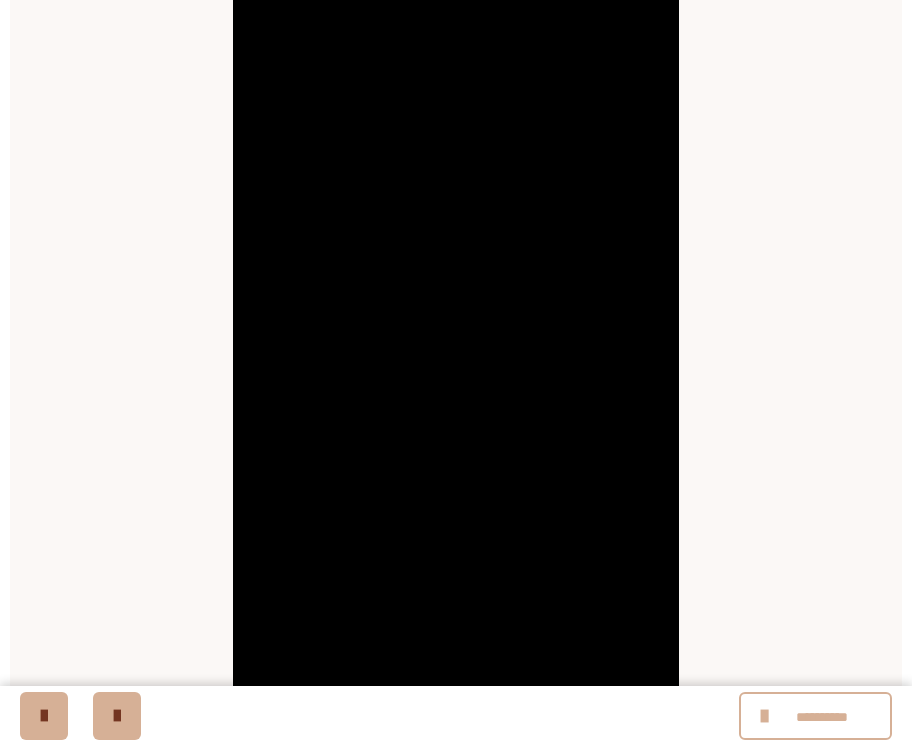 click 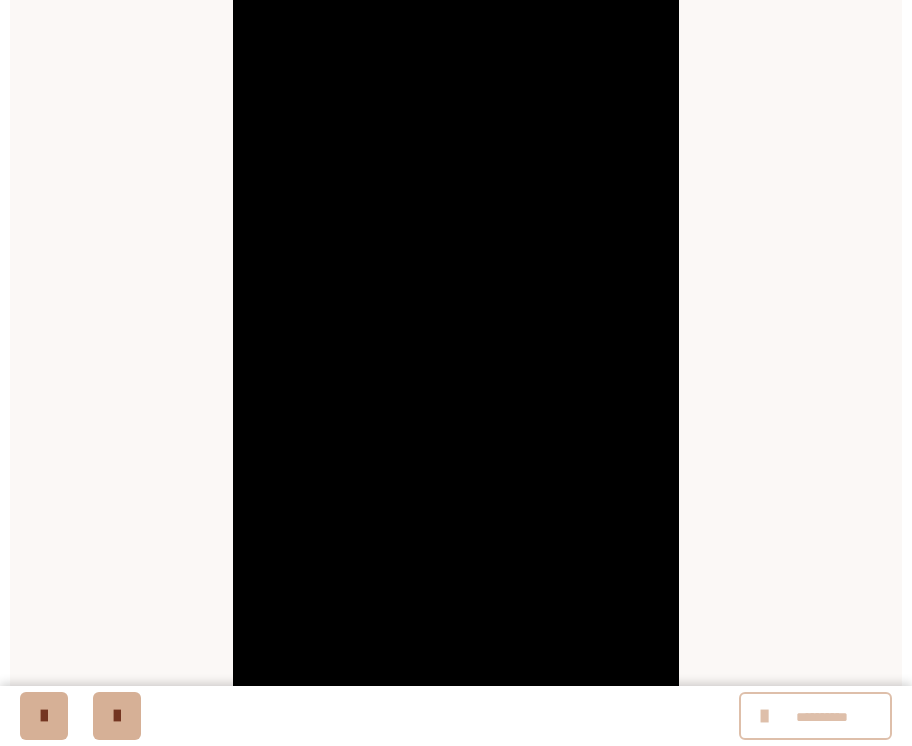 click on "**********" at bounding box center (815, 716) 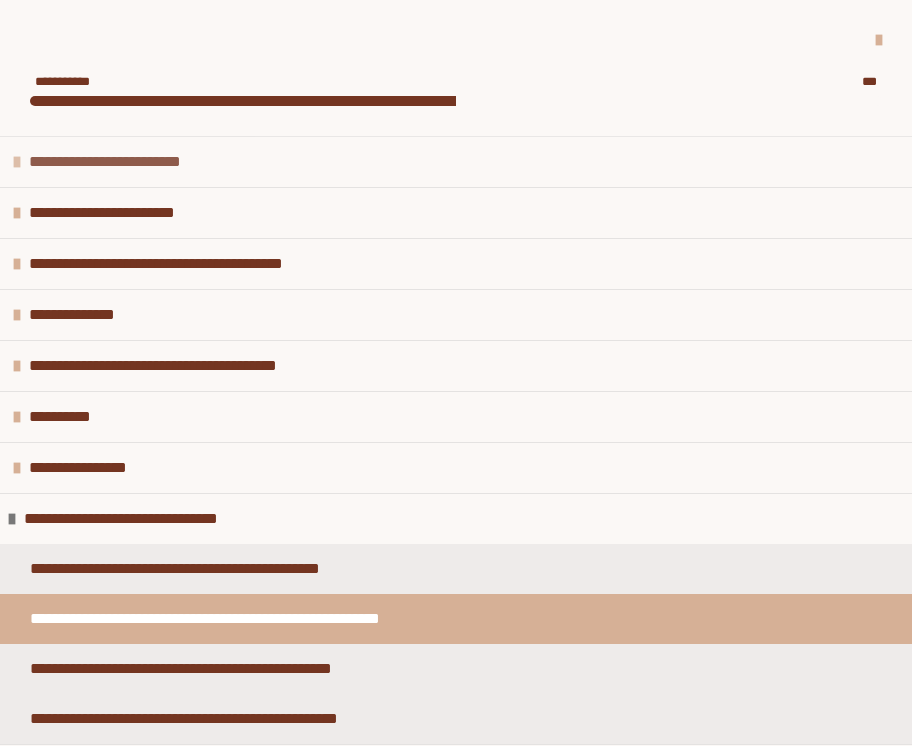 click on "**********" at bounding box center (456, 161) 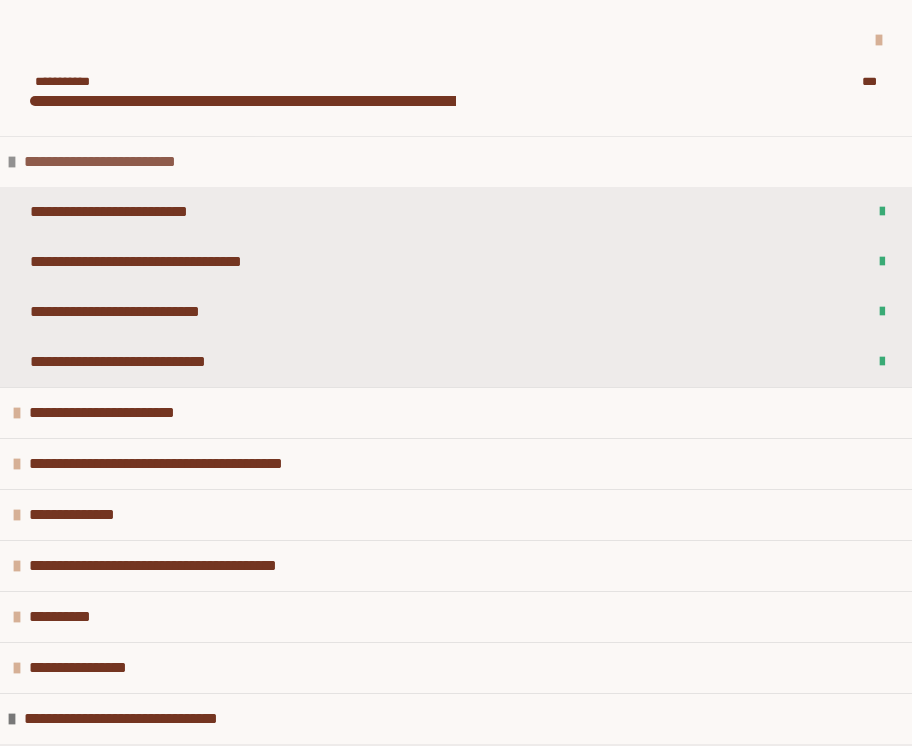 click at bounding box center [12, 162] 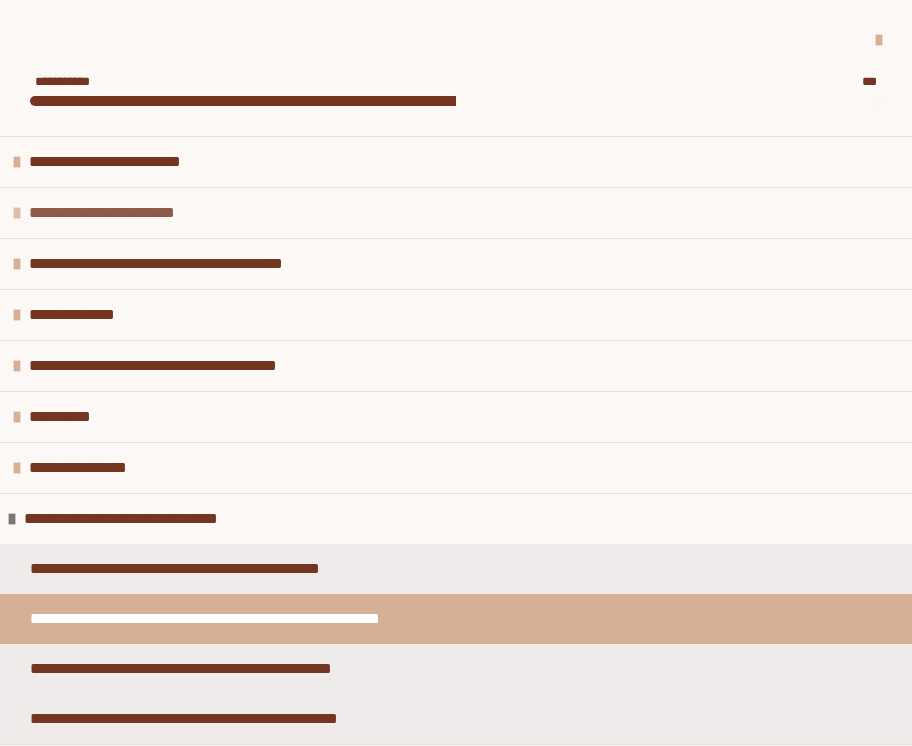 click at bounding box center (17, 213) 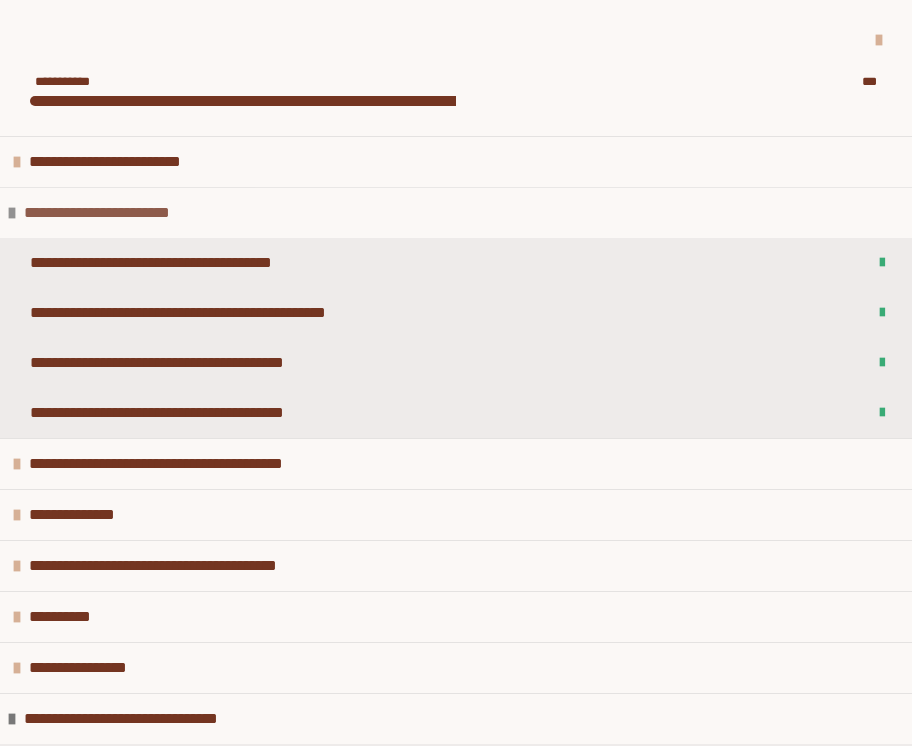 click at bounding box center (12, 213) 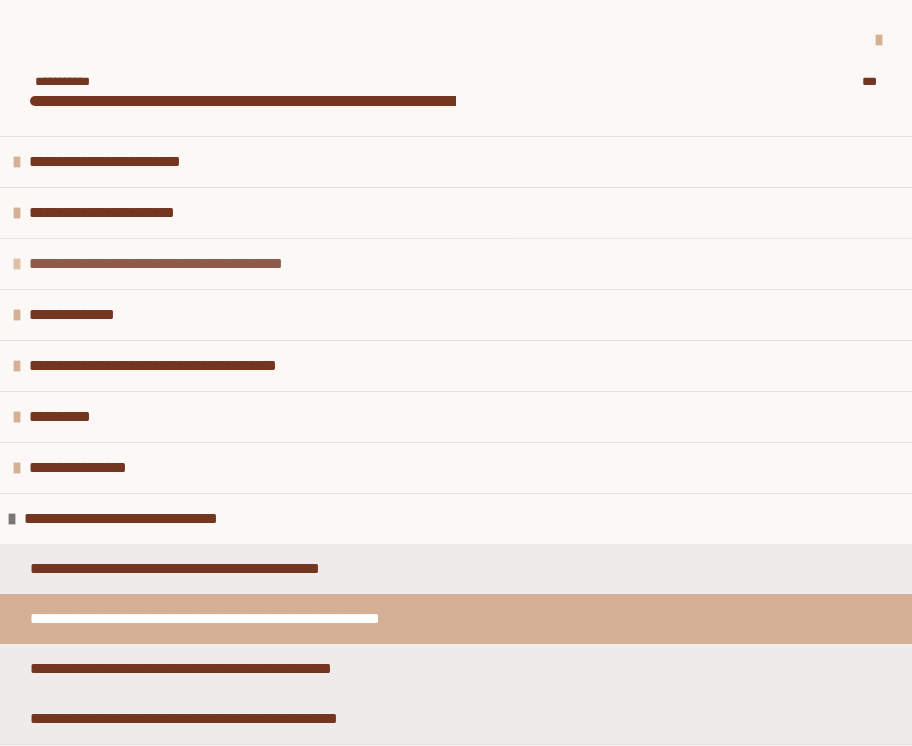 click on "**********" at bounding box center (456, 263) 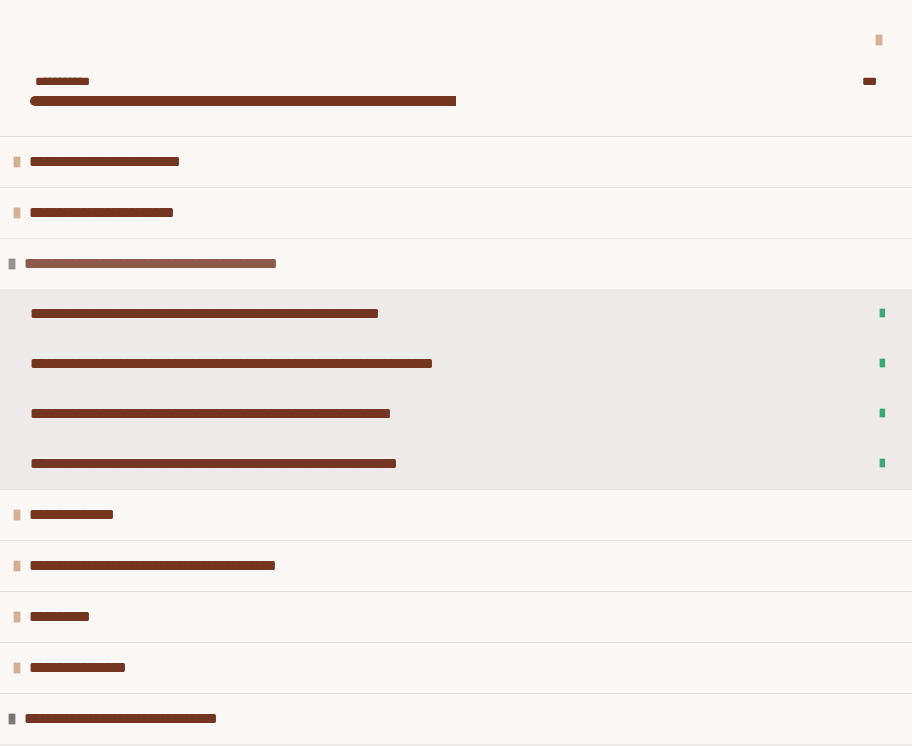 click at bounding box center (12, 264) 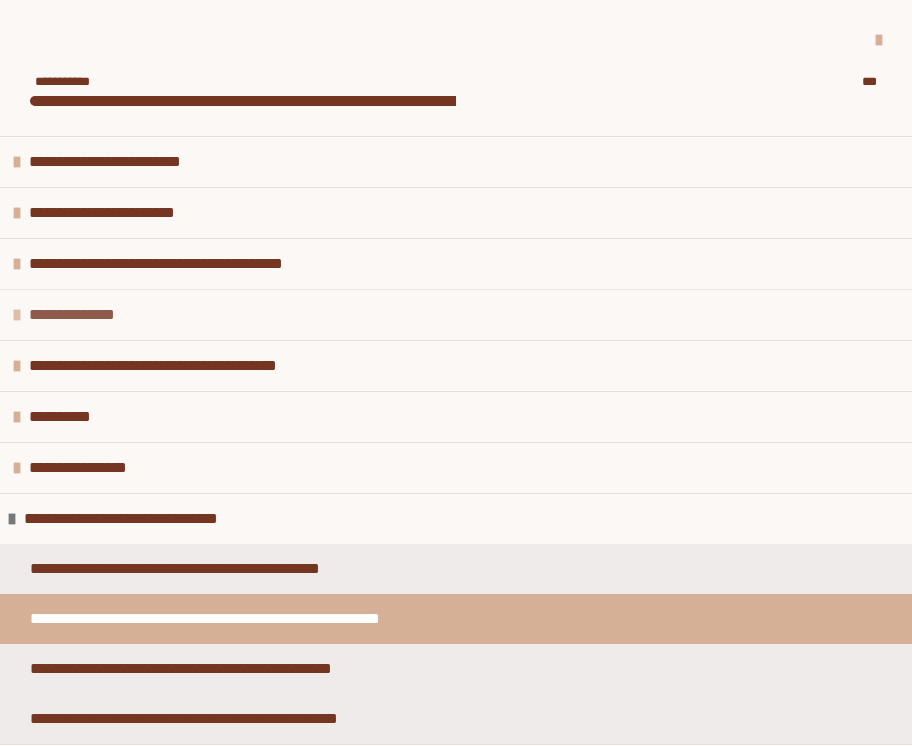 click at bounding box center (17, 315) 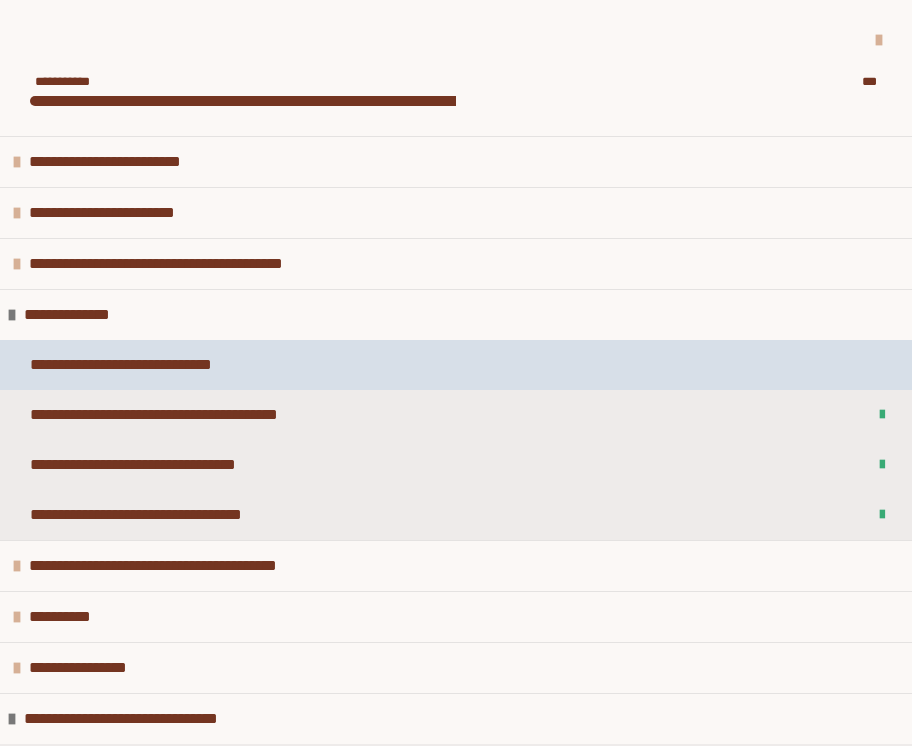click on "**********" at bounding box center (456, 365) 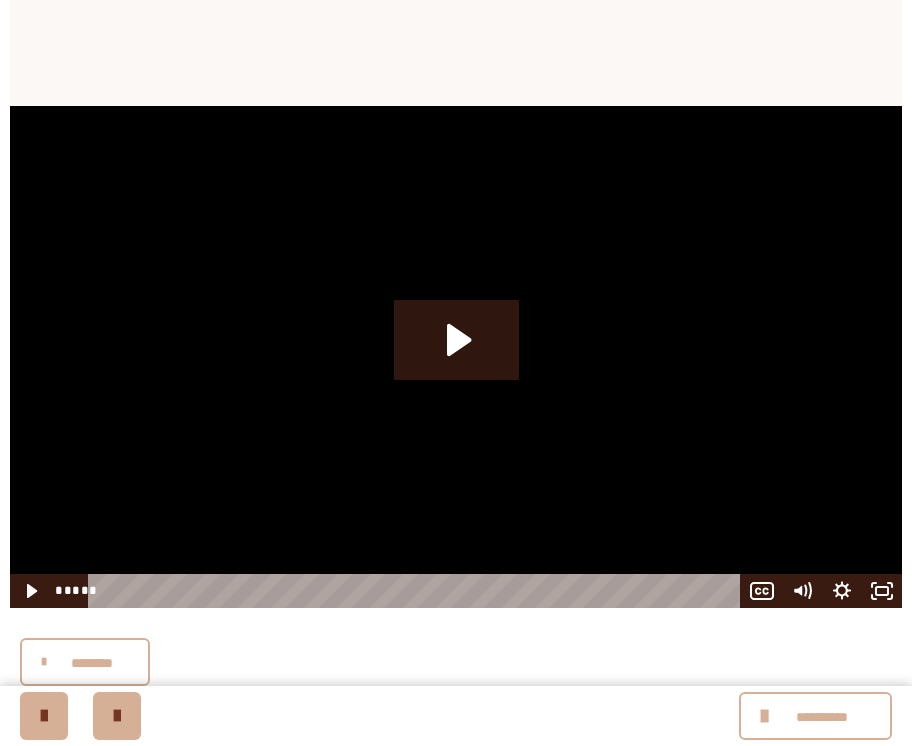 scroll, scrollTop: 1325, scrollLeft: 0, axis: vertical 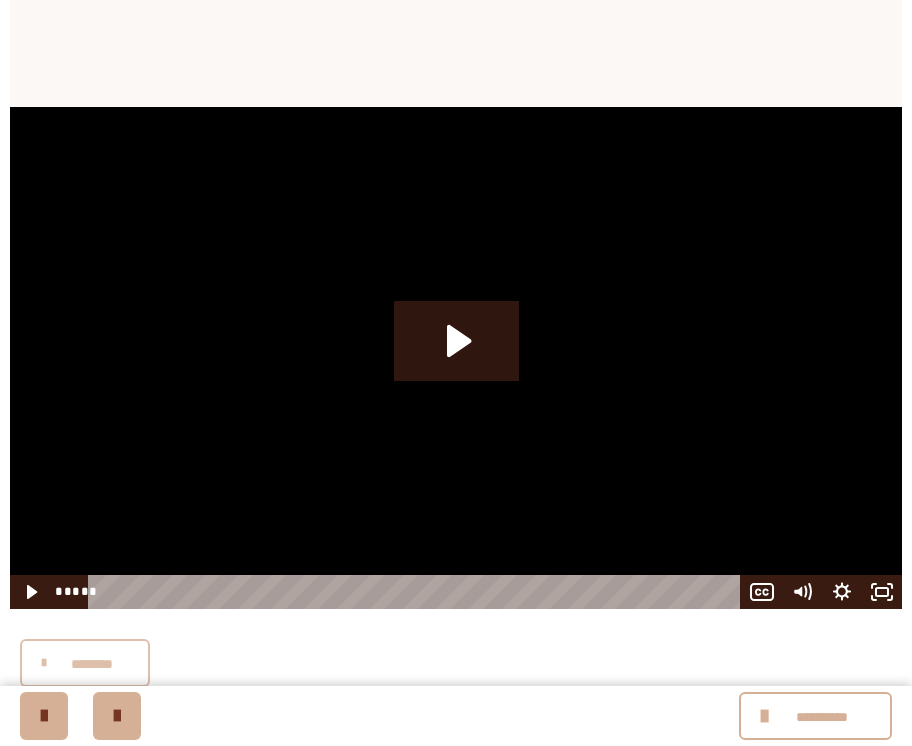 click on "********" at bounding box center [92, 664] 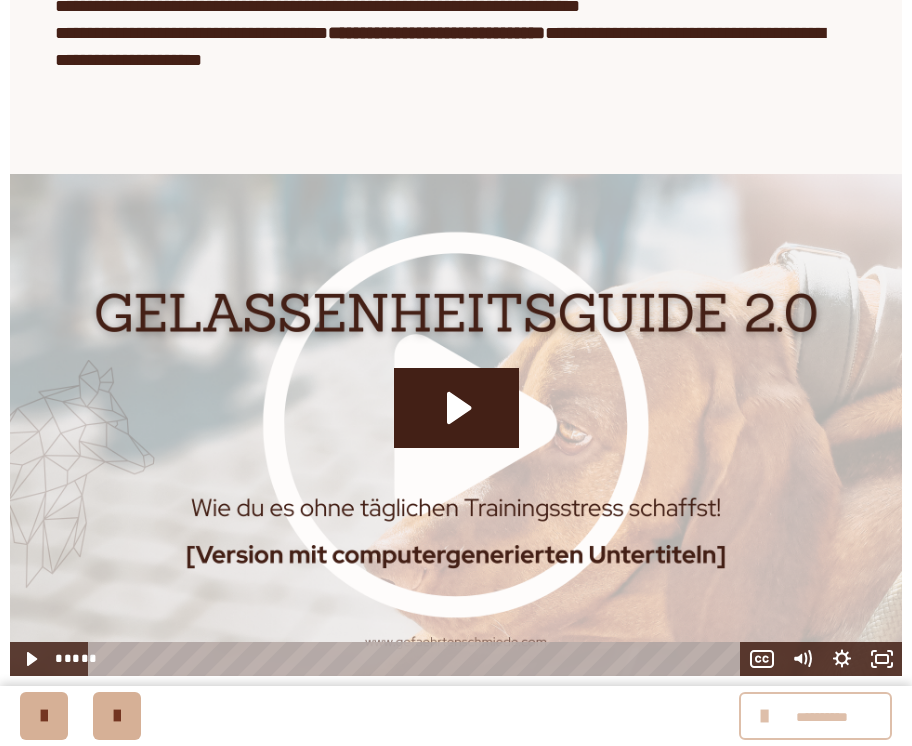 scroll, scrollTop: 1257, scrollLeft: 0, axis: vertical 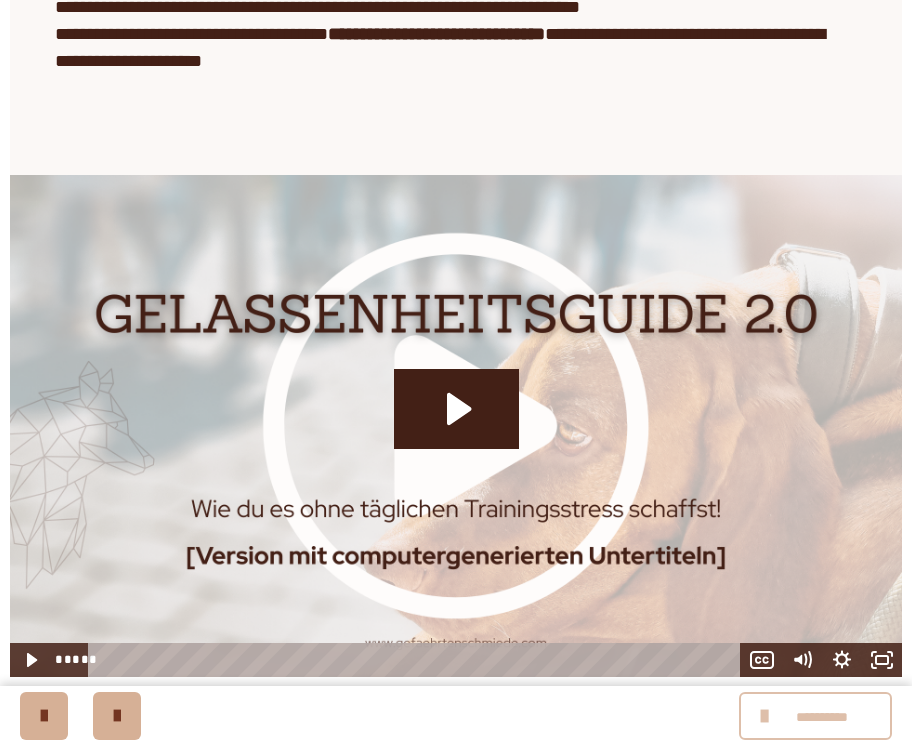 click on "**********" at bounding box center [822, 717] 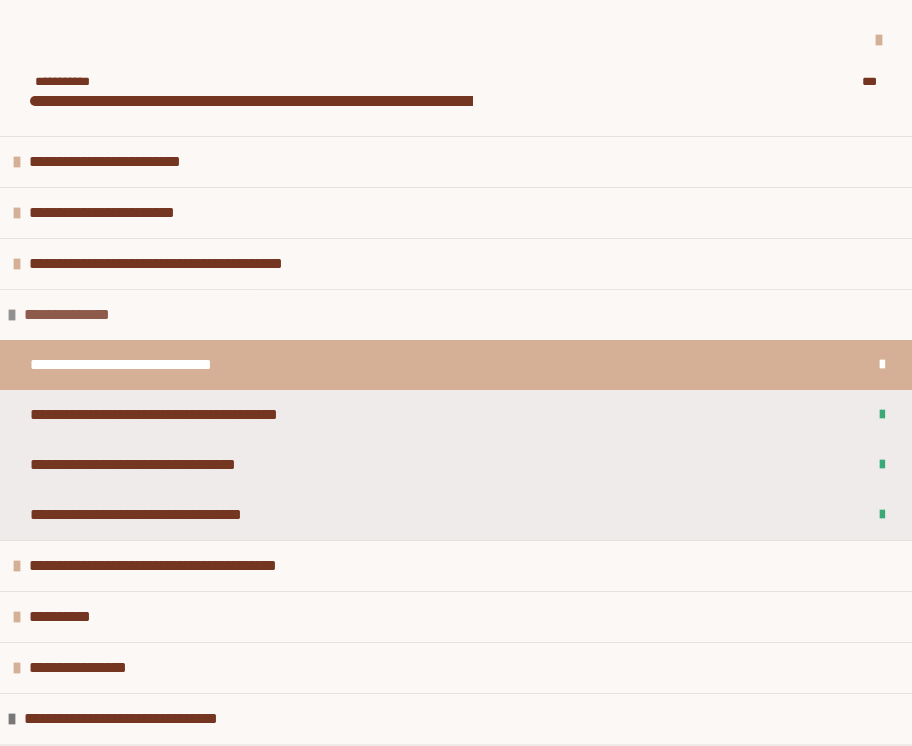 click at bounding box center [12, 315] 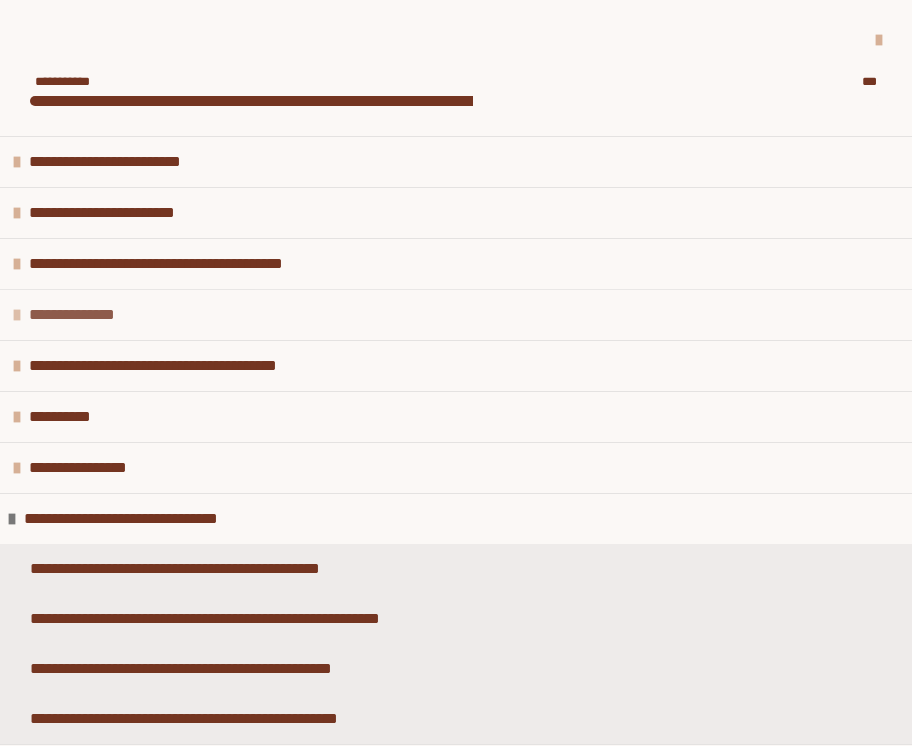 click on "**********" at bounding box center [456, 314] 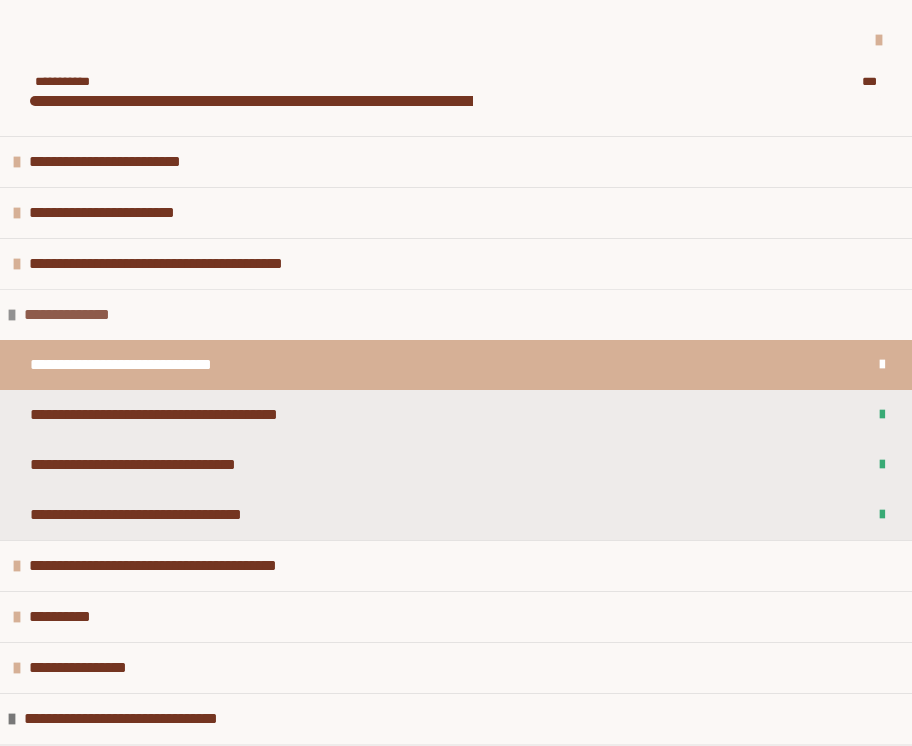 click at bounding box center (12, 315) 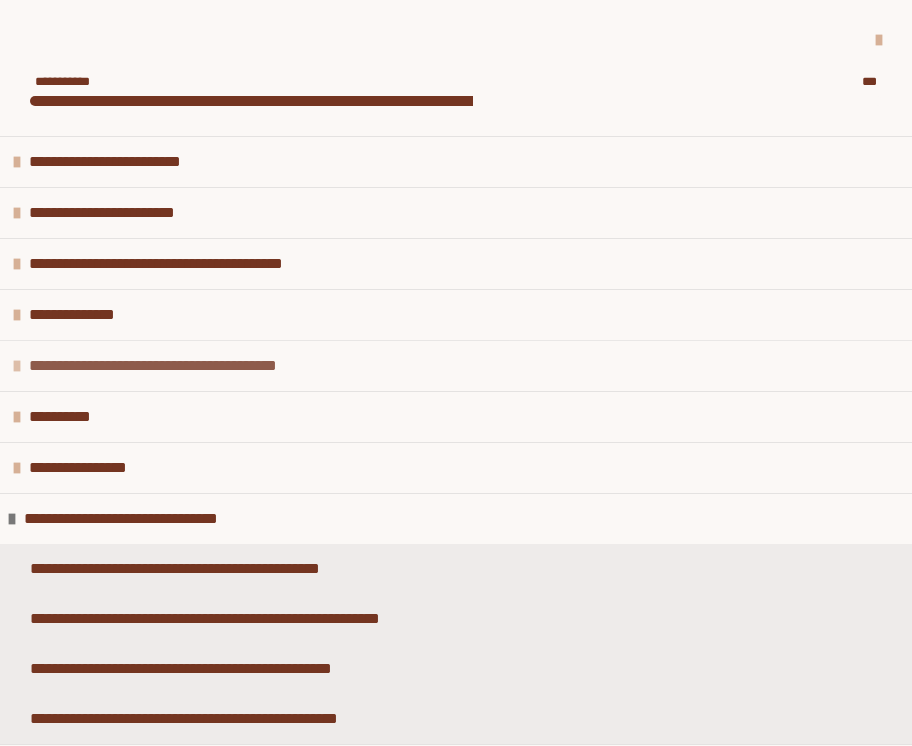 click at bounding box center [17, 366] 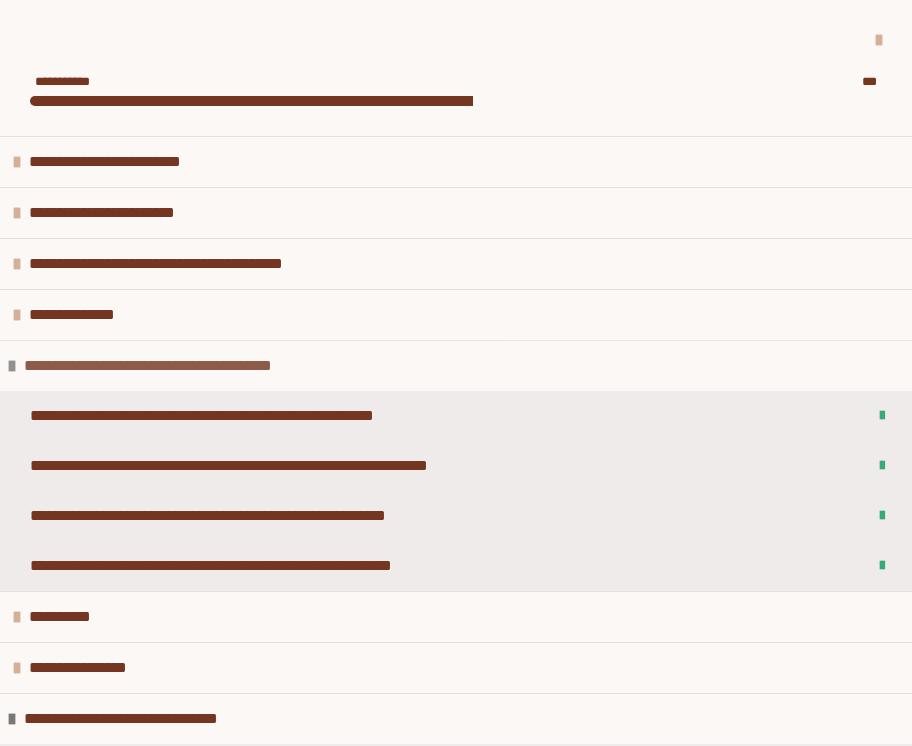 click at bounding box center (12, 366) 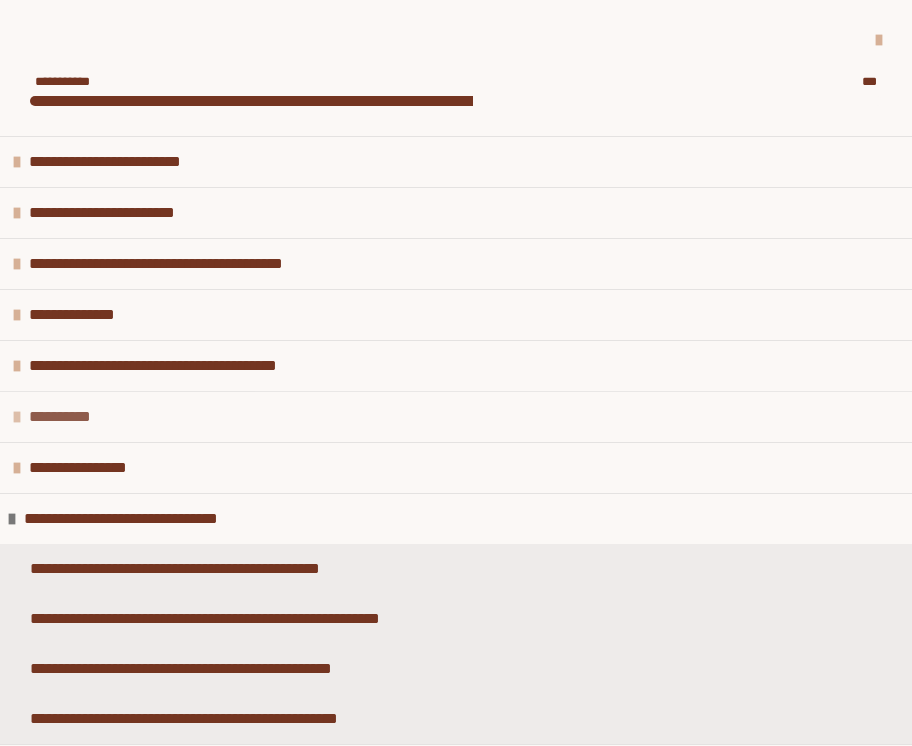 click on "**********" at bounding box center (64, 417) 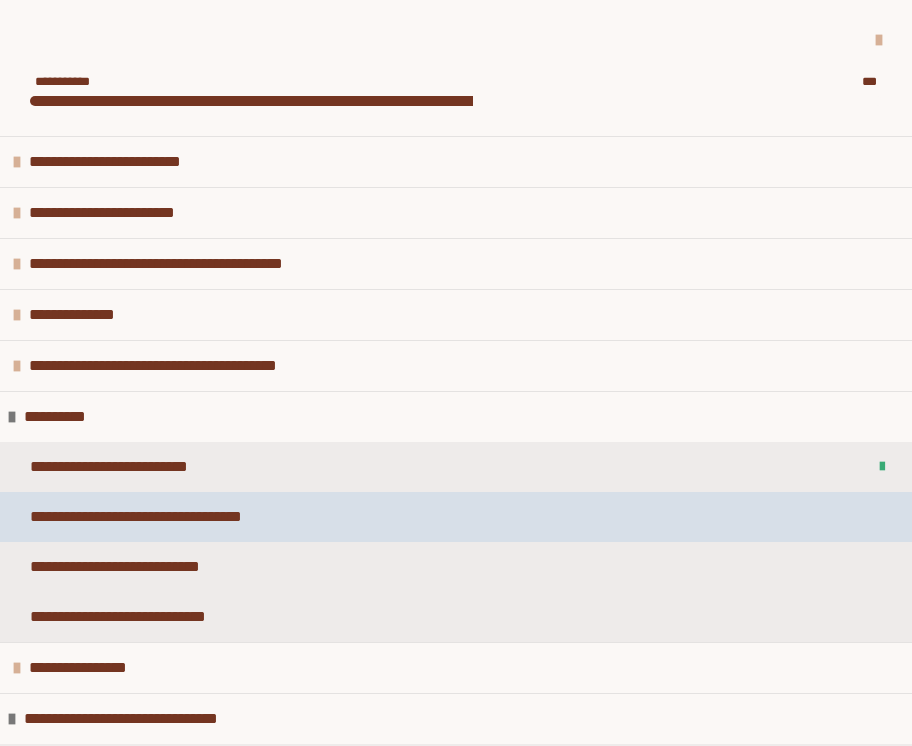 click on "**********" at bounding box center [189, 517] 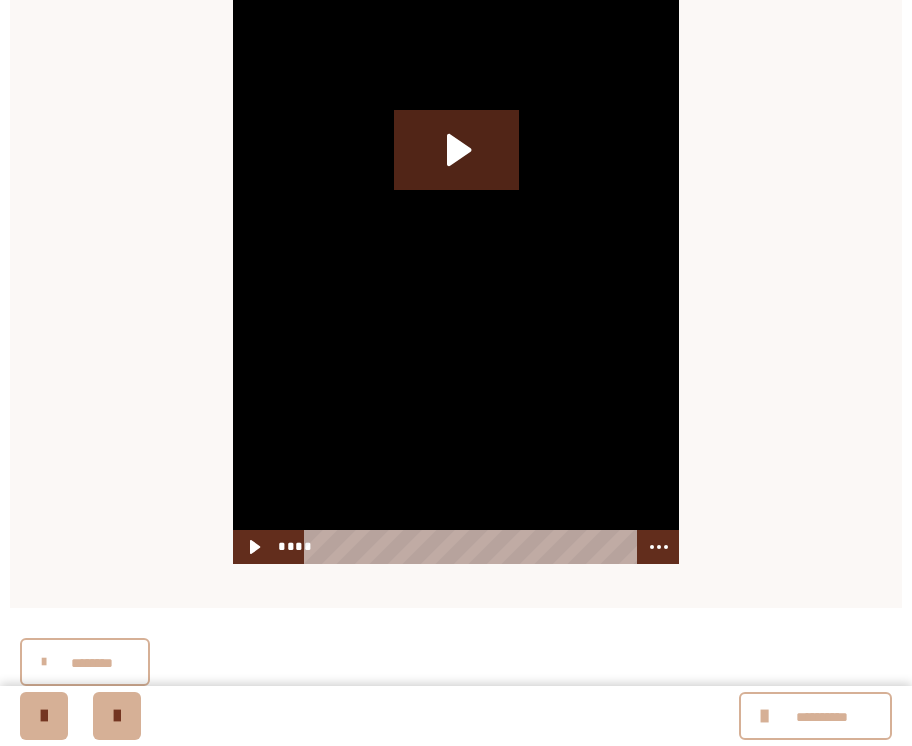 scroll, scrollTop: 1828, scrollLeft: 0, axis: vertical 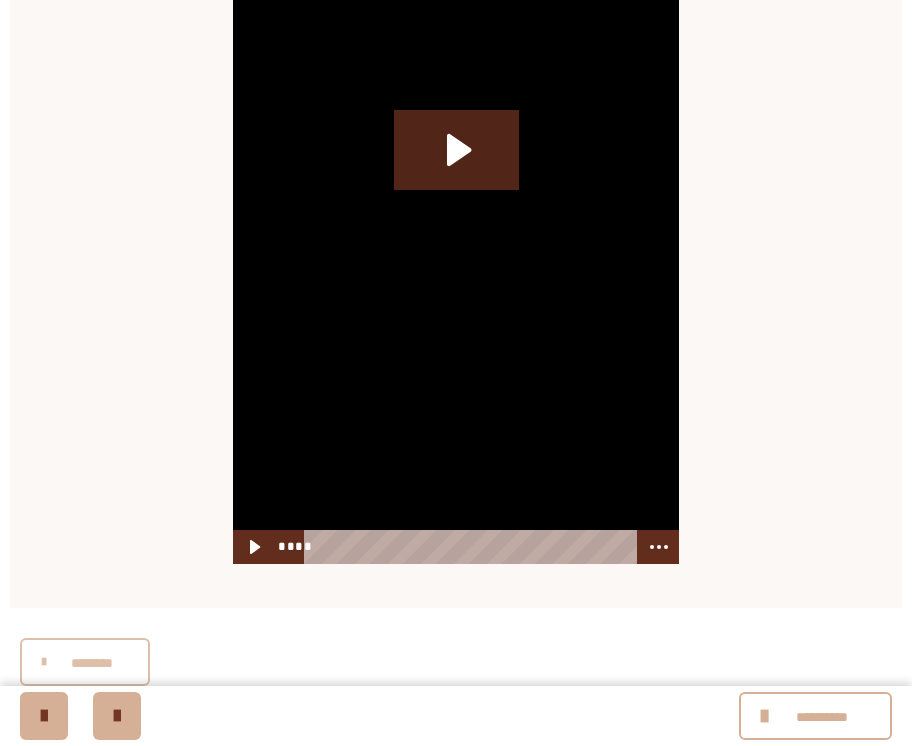 click on "********" at bounding box center [92, 663] 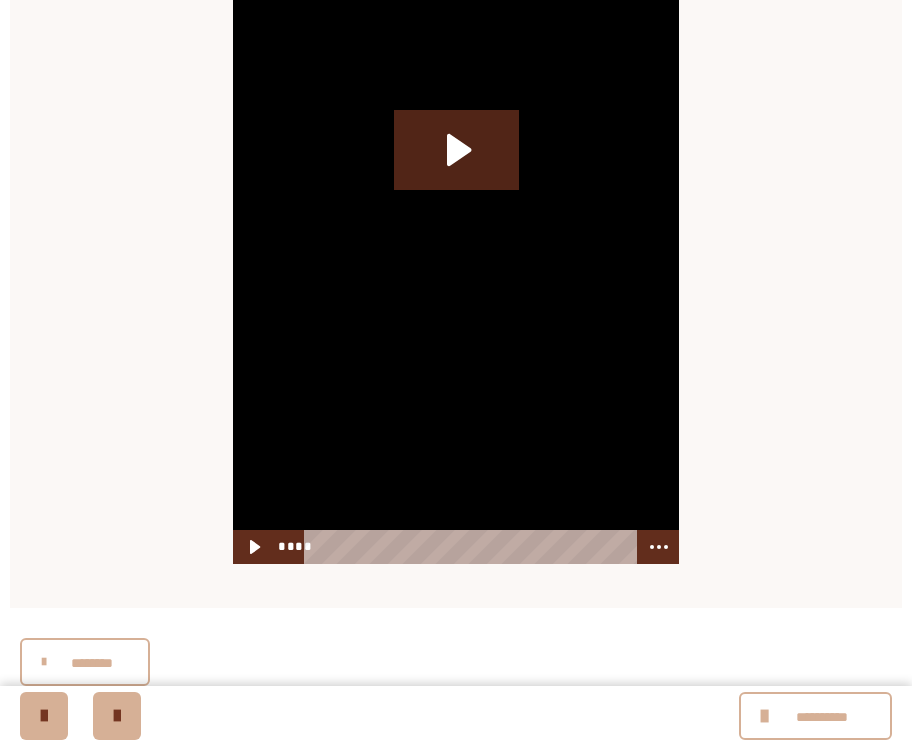 scroll, scrollTop: 1760, scrollLeft: 0, axis: vertical 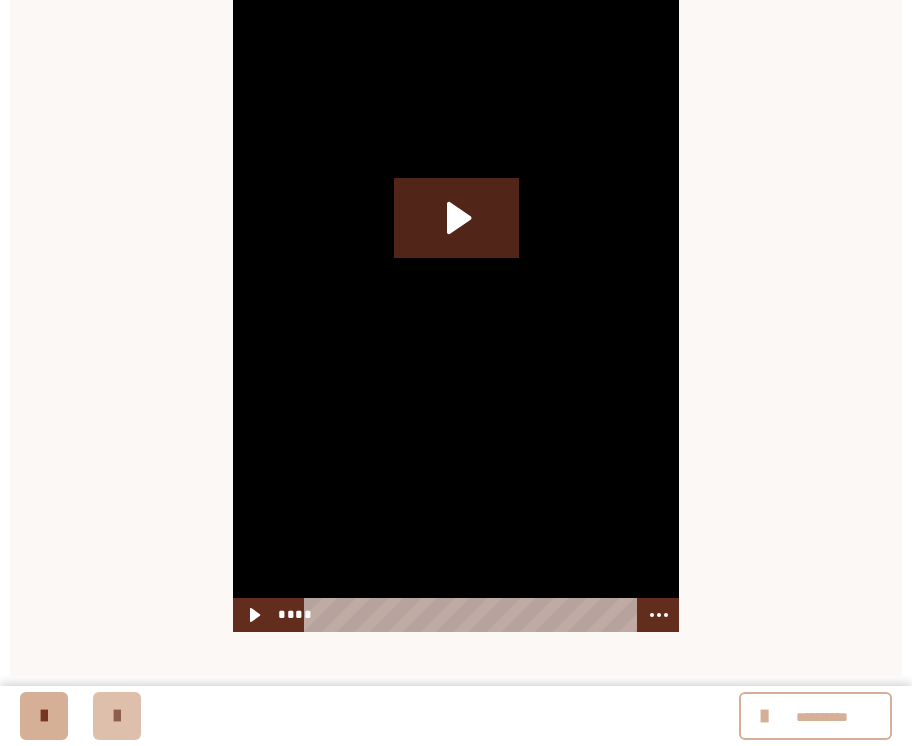 click at bounding box center (117, 716) 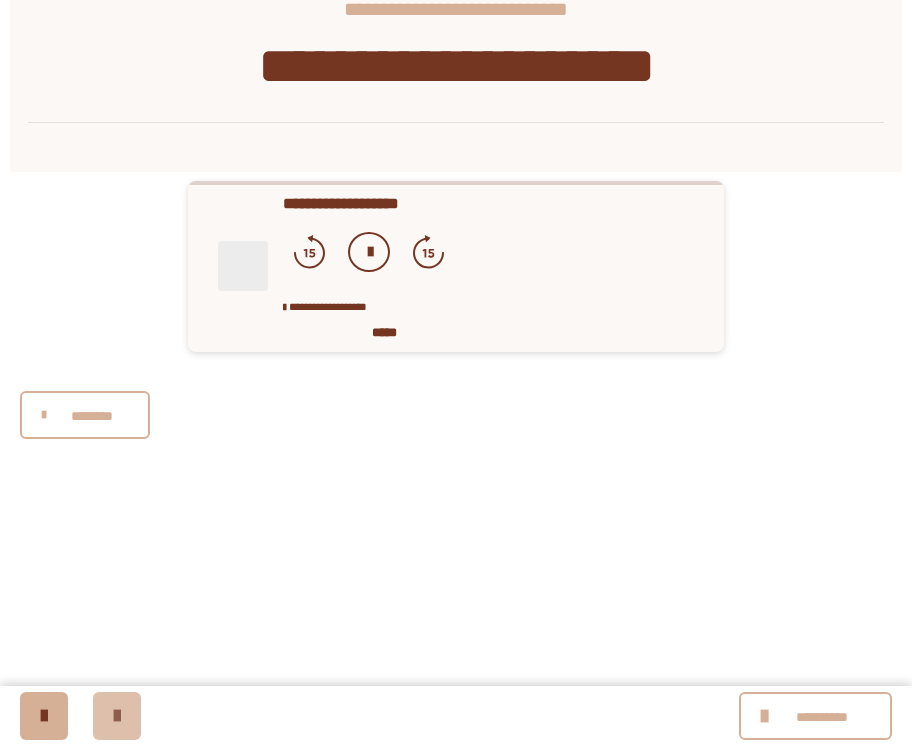 scroll, scrollTop: 320, scrollLeft: 0, axis: vertical 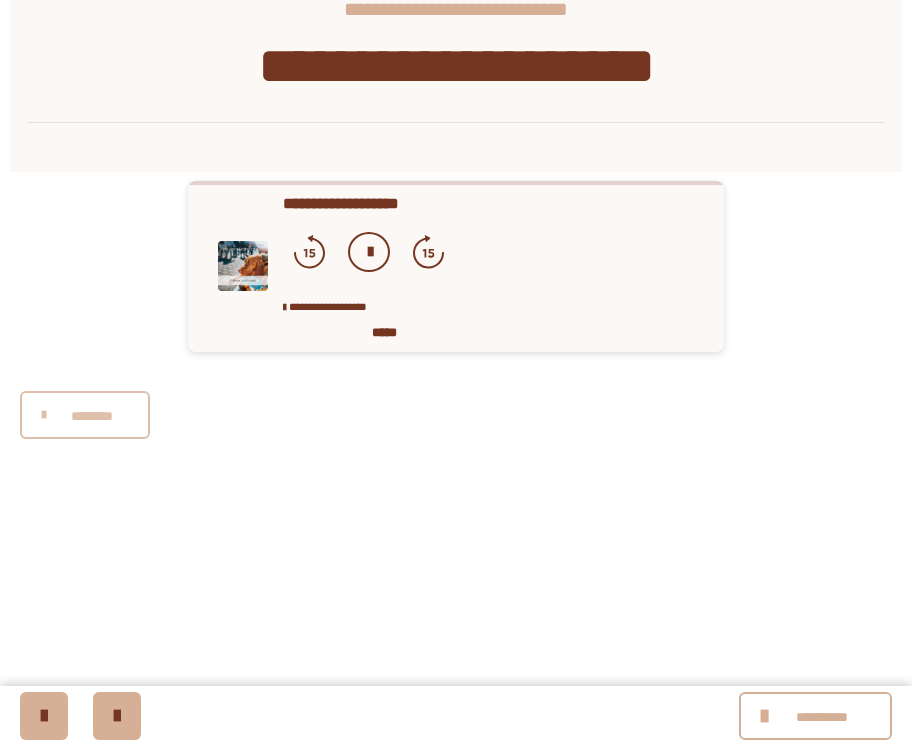 click on "********" at bounding box center [85, 415] 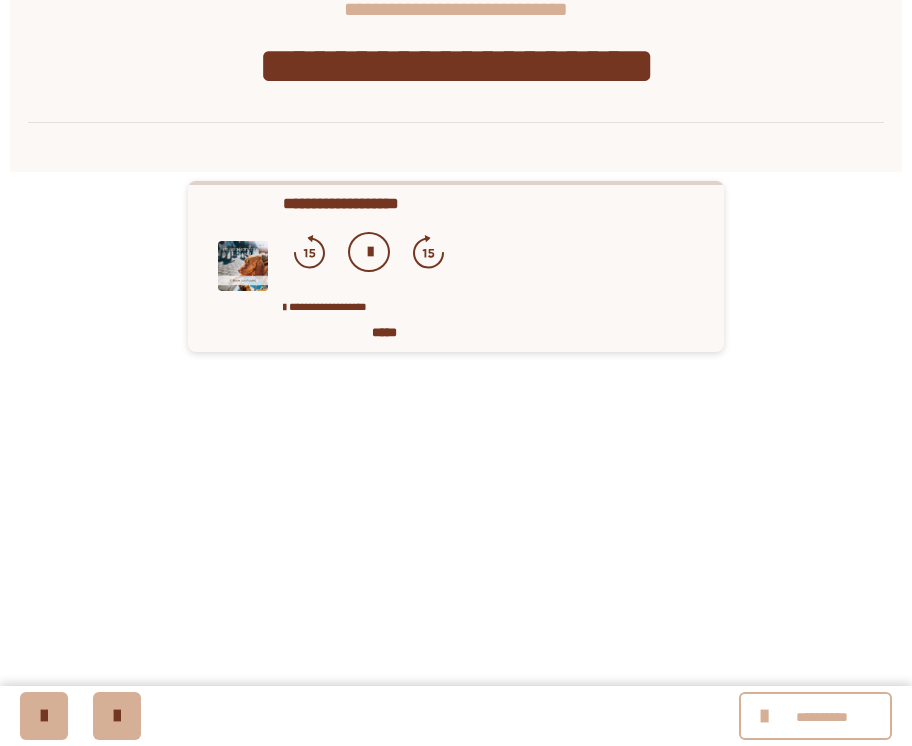 scroll, scrollTop: 320, scrollLeft: 0, axis: vertical 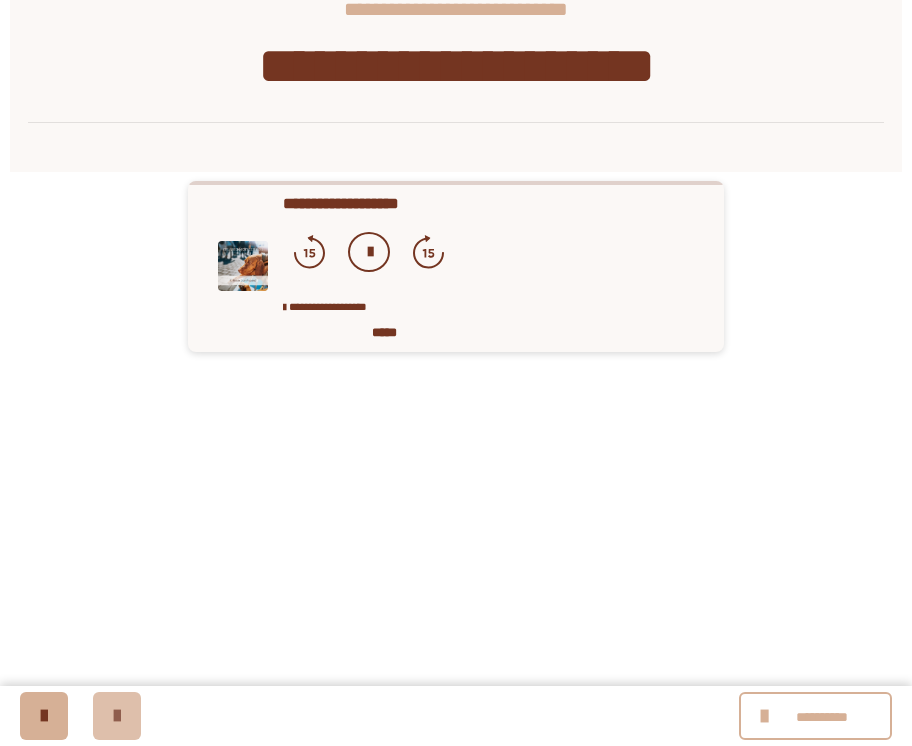 click at bounding box center [117, 716] 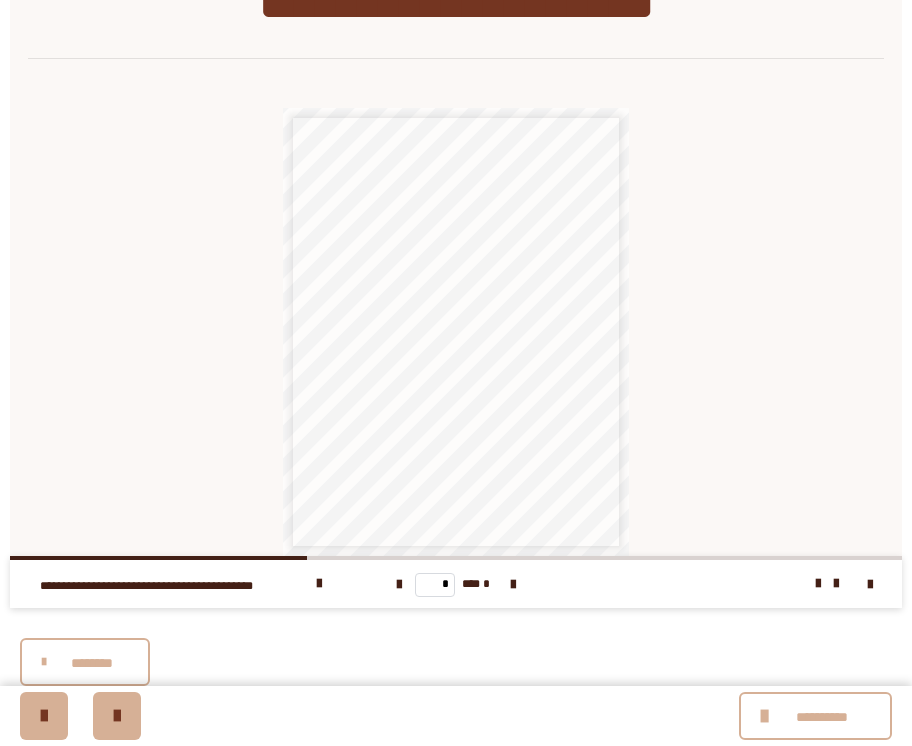 scroll, scrollTop: 384, scrollLeft: 0, axis: vertical 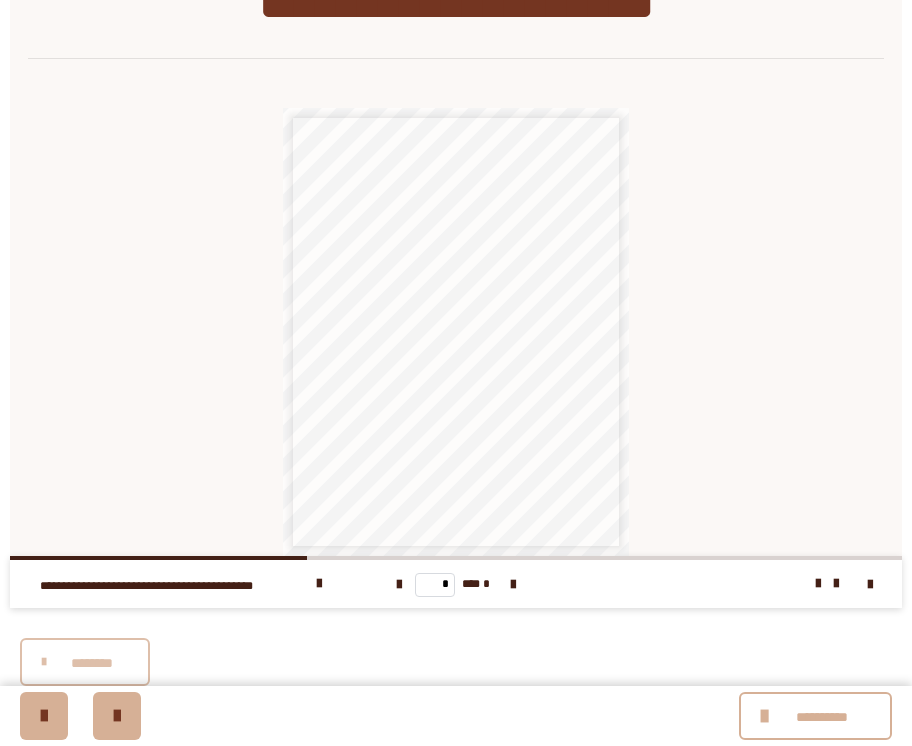 click on "********" at bounding box center [85, 662] 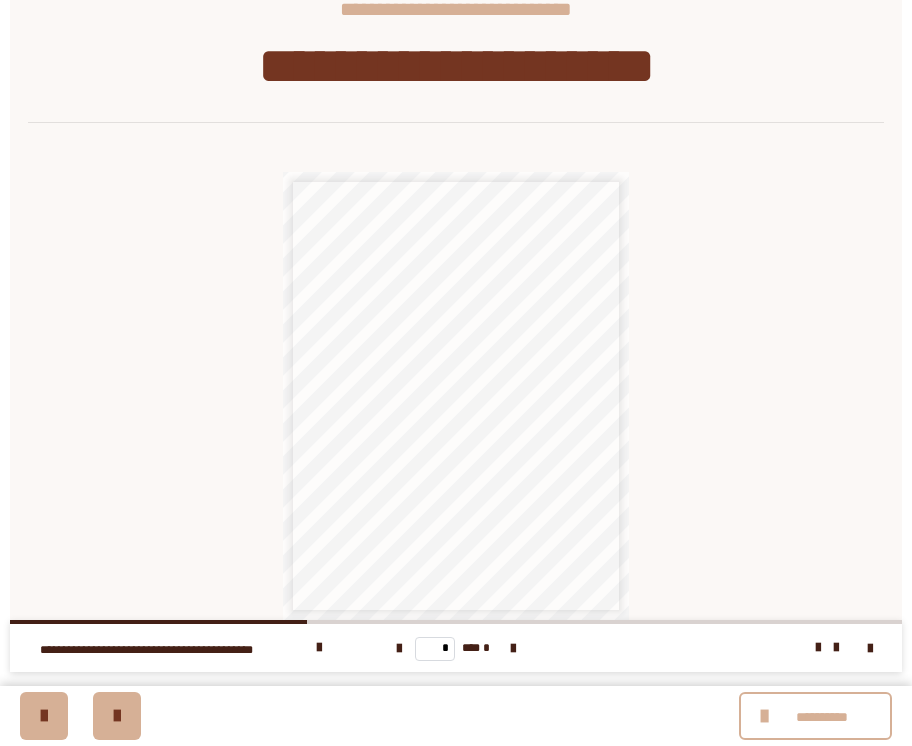 scroll, scrollTop: 320, scrollLeft: 0, axis: vertical 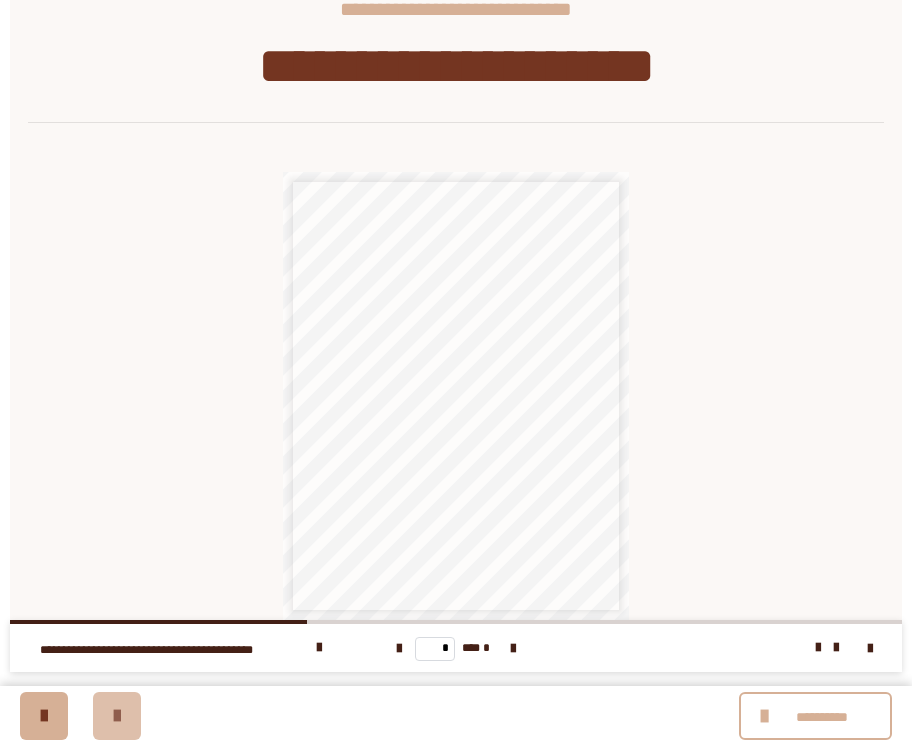 click at bounding box center [117, 716] 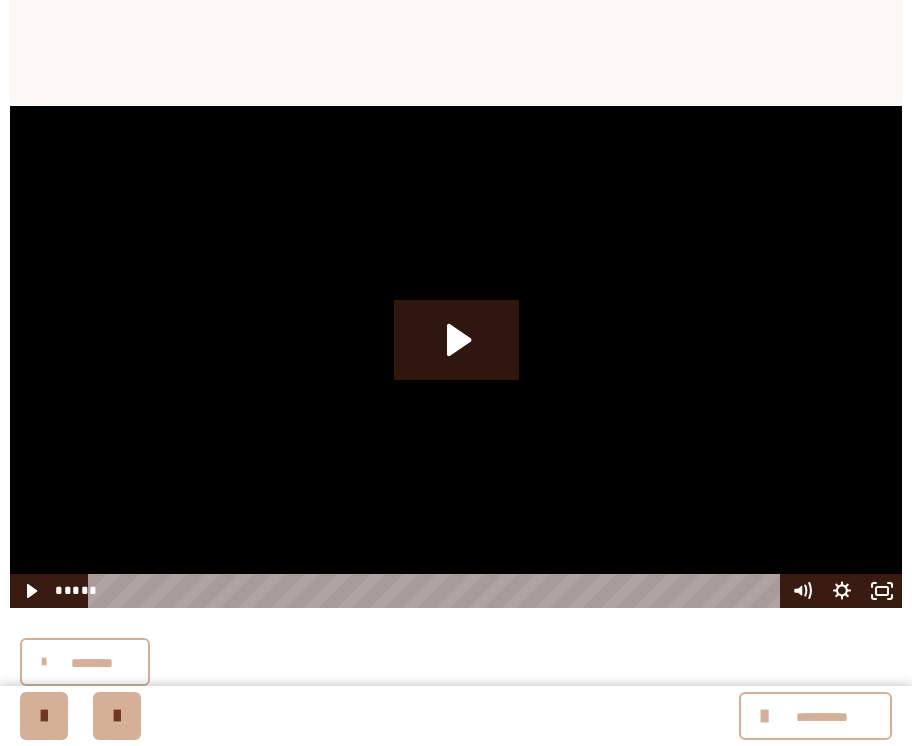 scroll, scrollTop: 1349, scrollLeft: 0, axis: vertical 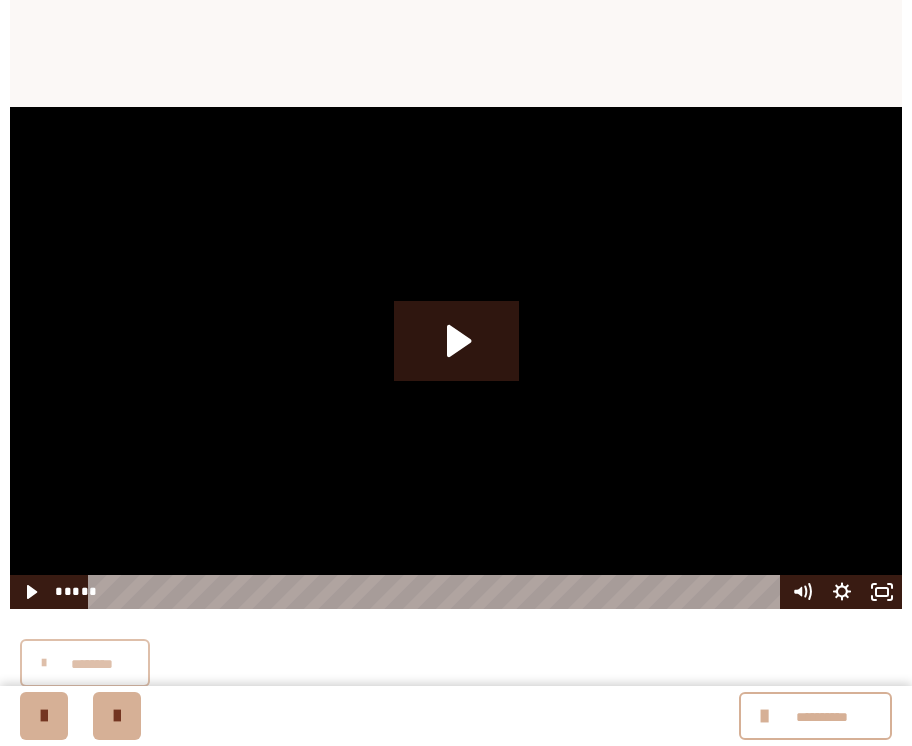 click on "********" at bounding box center [92, 664] 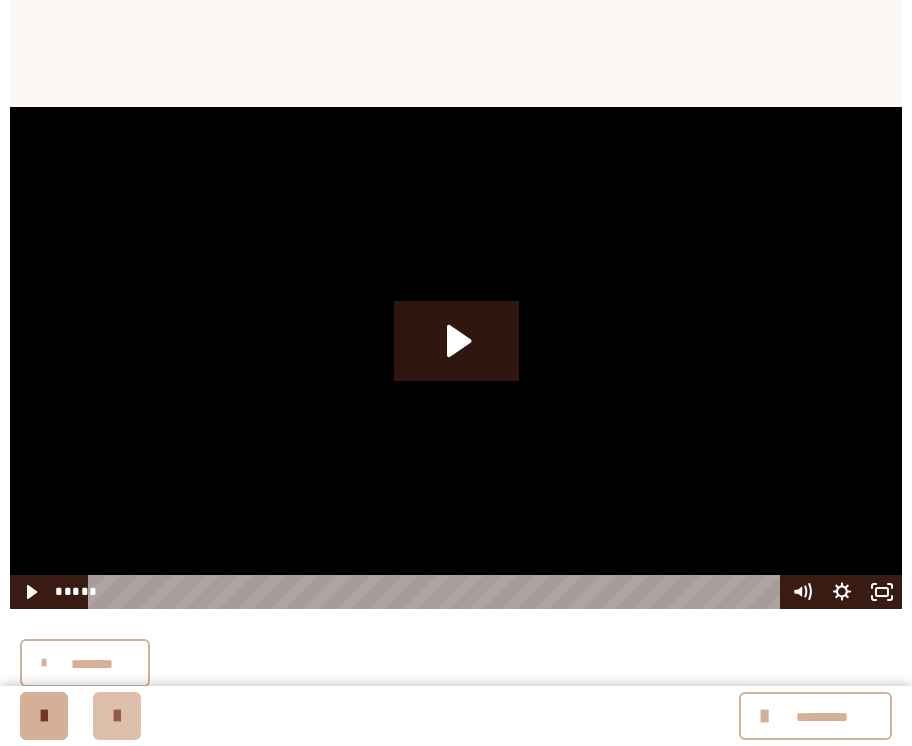 scroll, scrollTop: 1281, scrollLeft: 0, axis: vertical 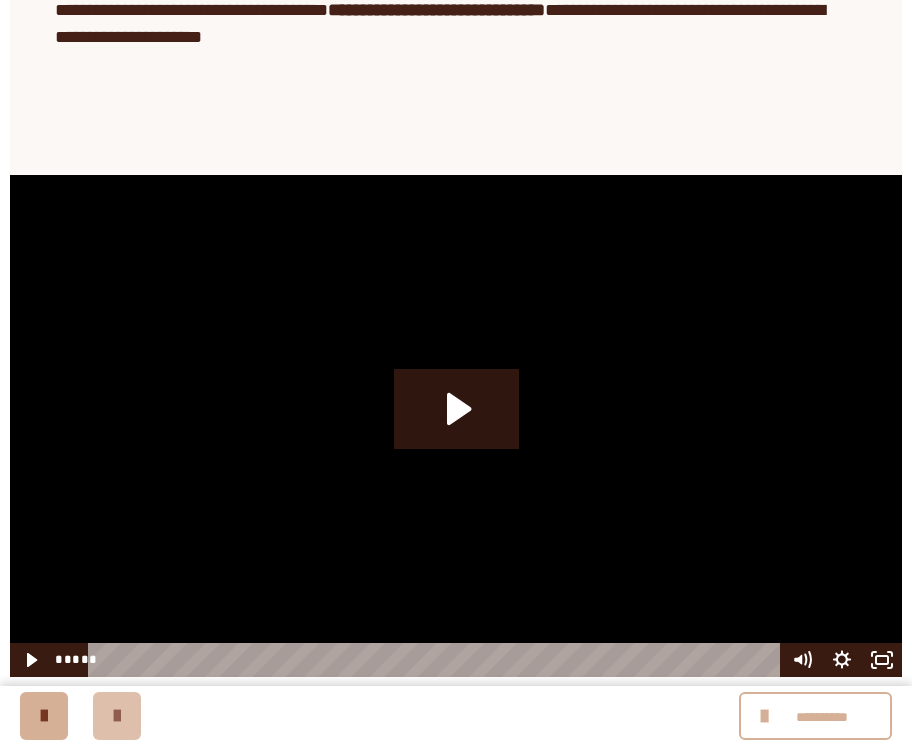 click at bounding box center (117, 716) 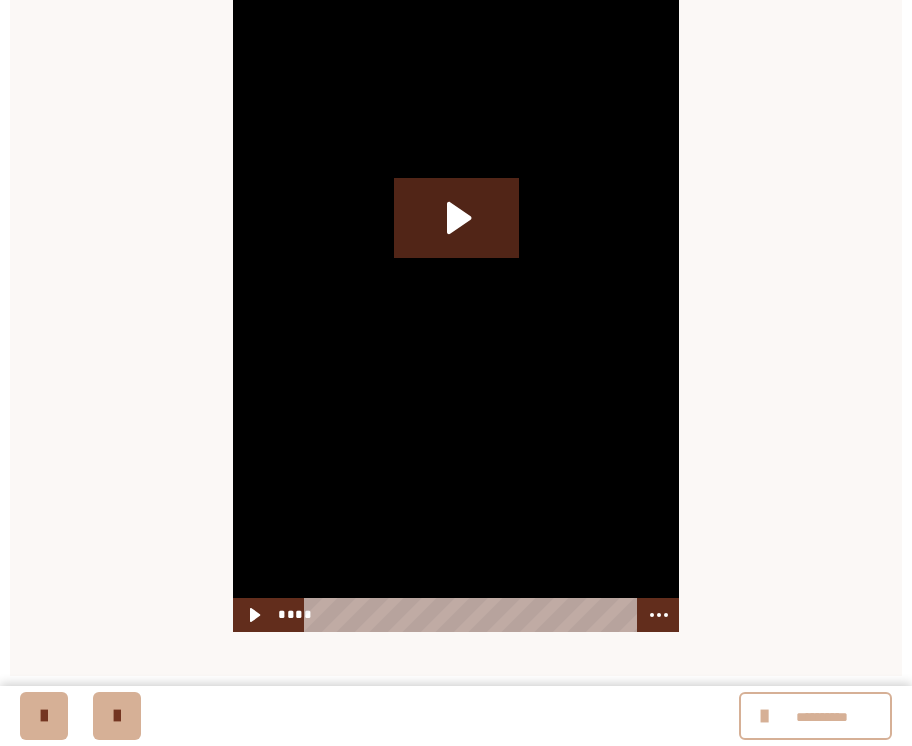 scroll, scrollTop: 1760, scrollLeft: 0, axis: vertical 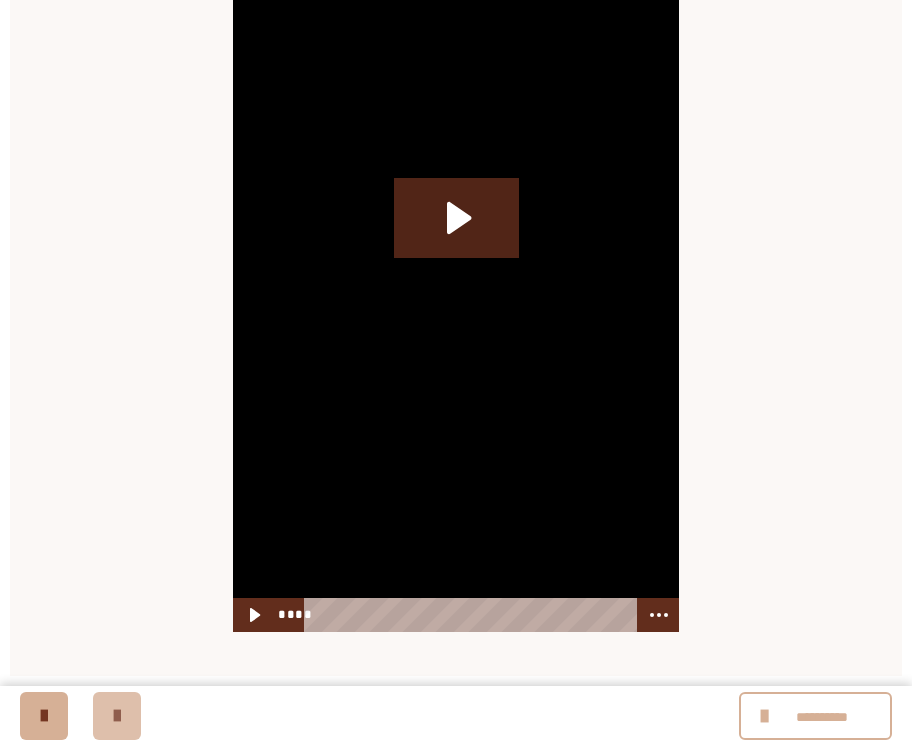 click at bounding box center (117, 716) 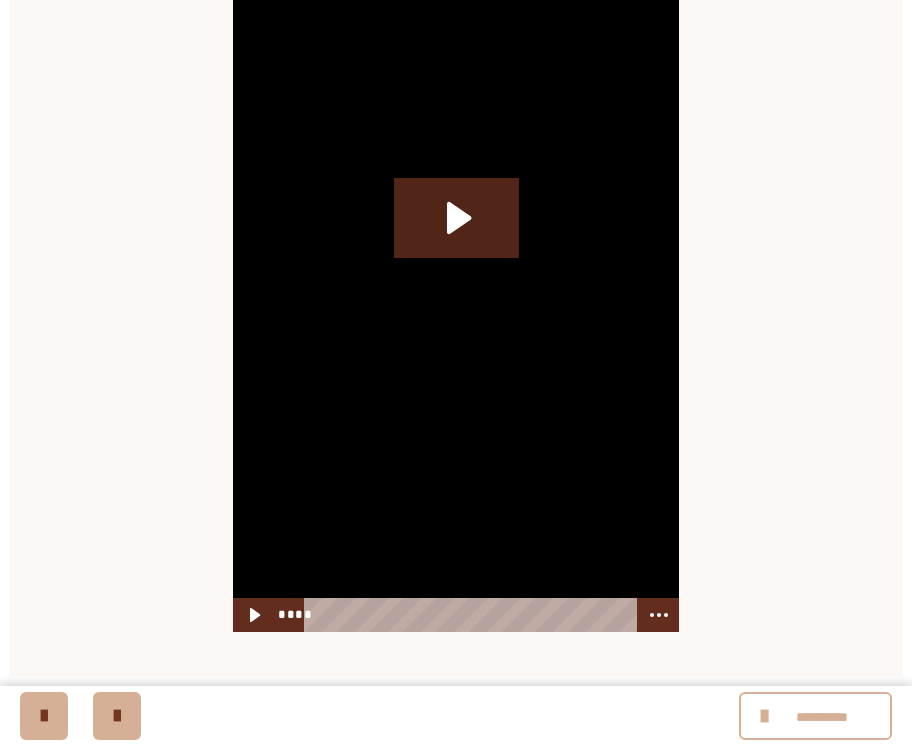 scroll, scrollTop: 320, scrollLeft: 0, axis: vertical 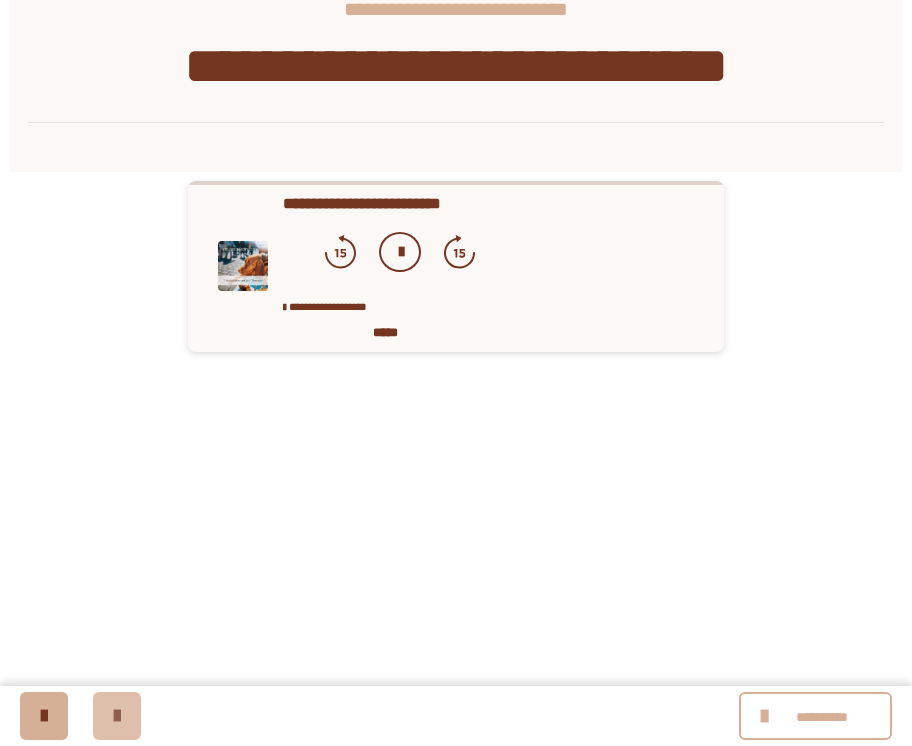 click at bounding box center (117, 716) 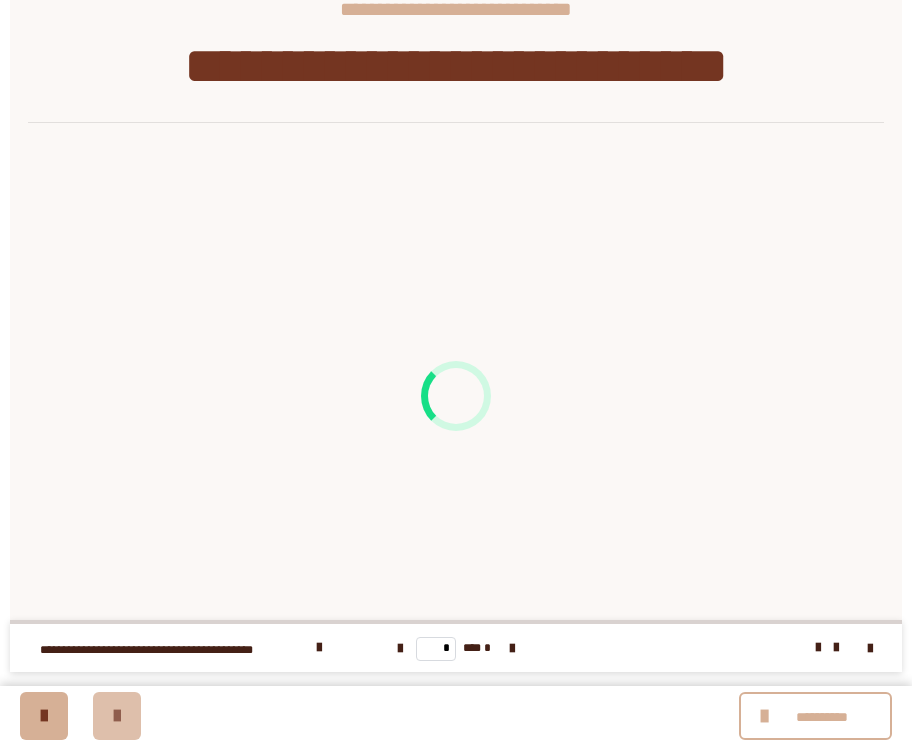 scroll, scrollTop: 320, scrollLeft: 0, axis: vertical 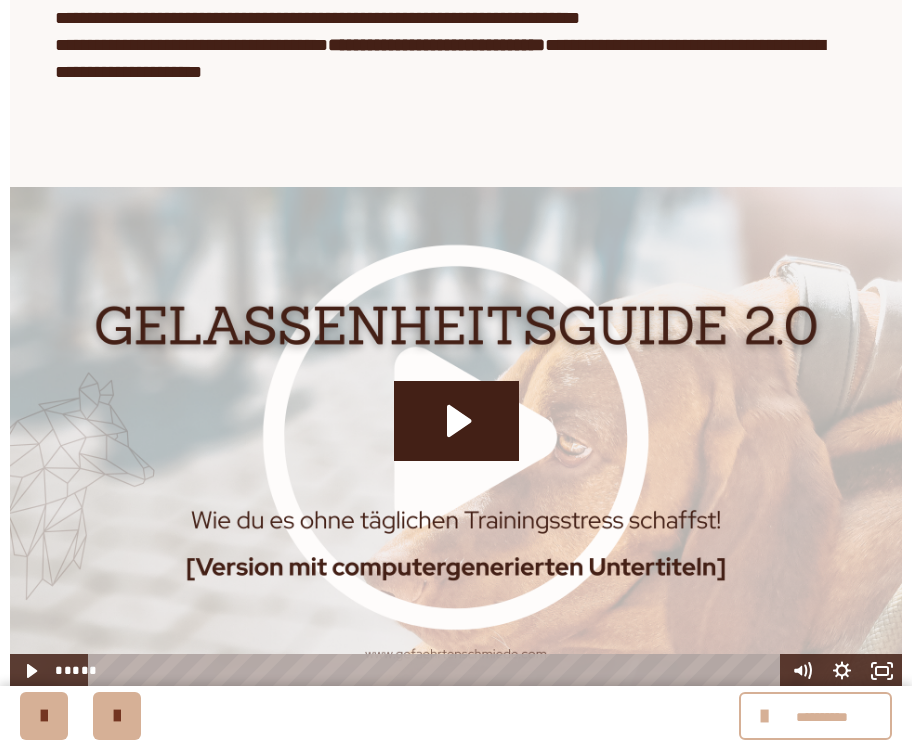 click on "********" at bounding box center (92, 743) 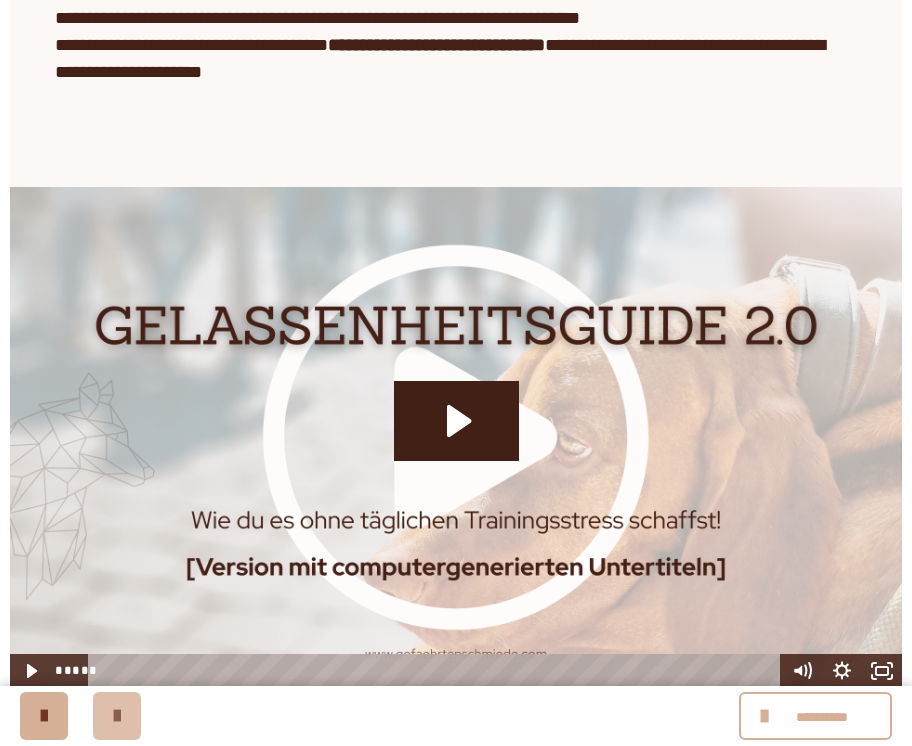 click at bounding box center [117, 716] 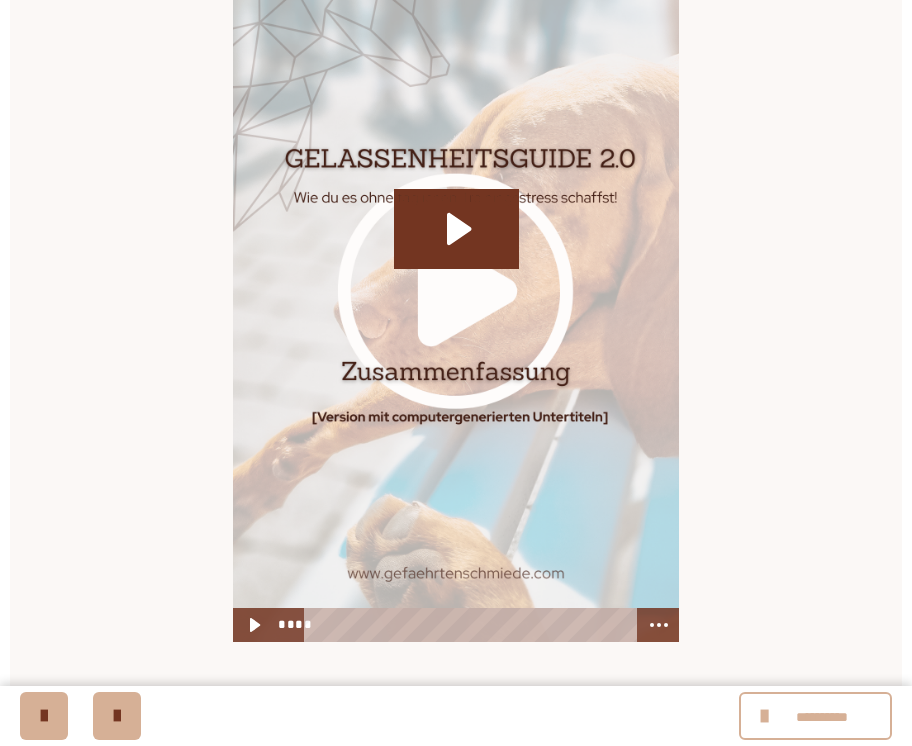 scroll, scrollTop: 1828, scrollLeft: 0, axis: vertical 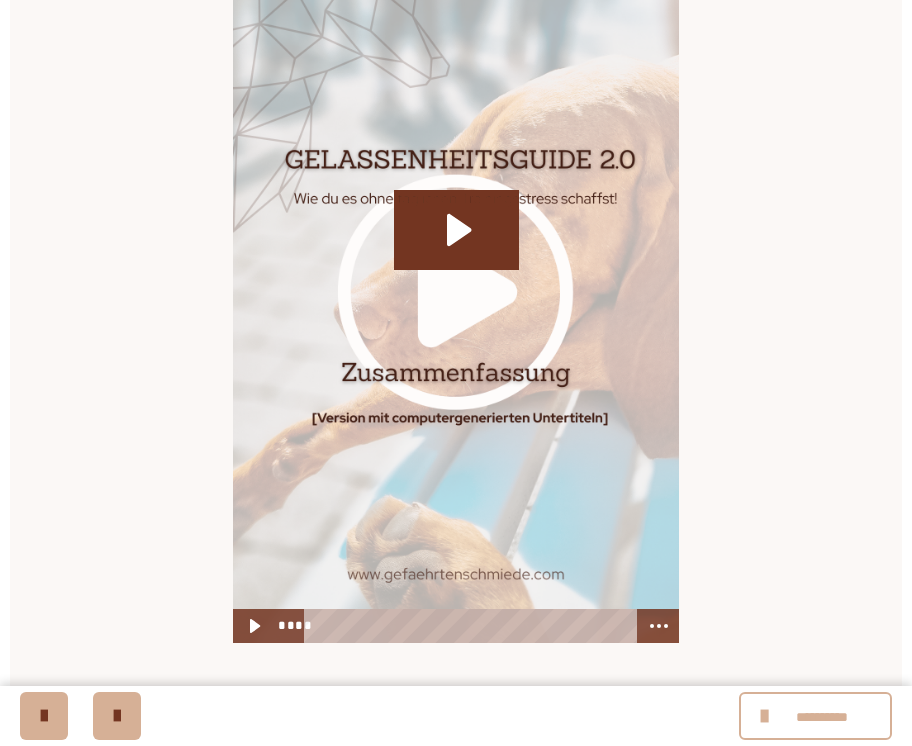 click on "********" at bounding box center [92, 743] 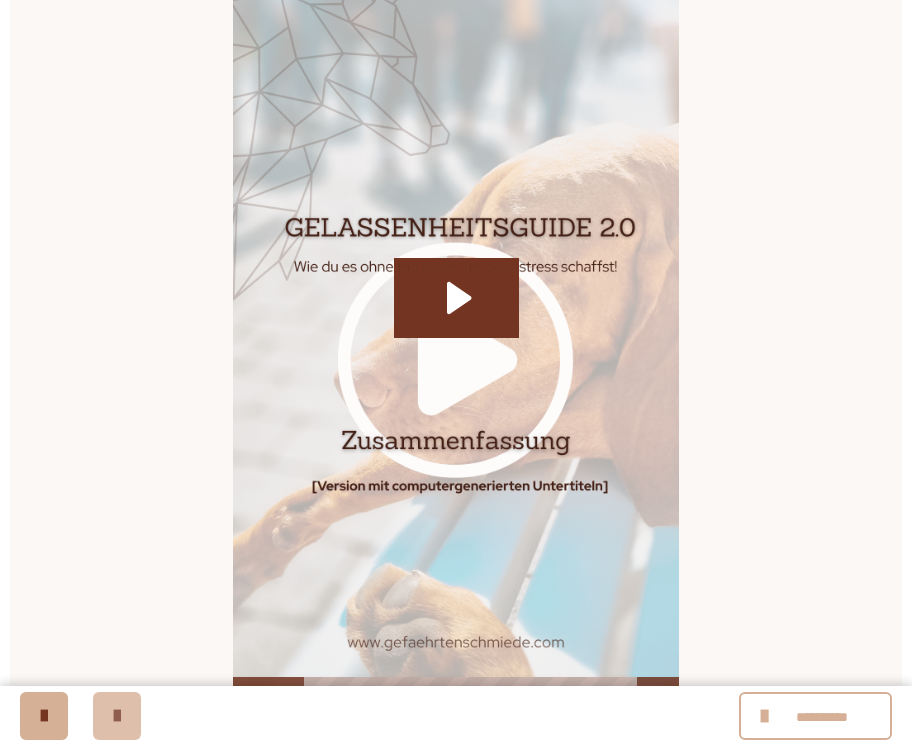 click at bounding box center (117, 716) 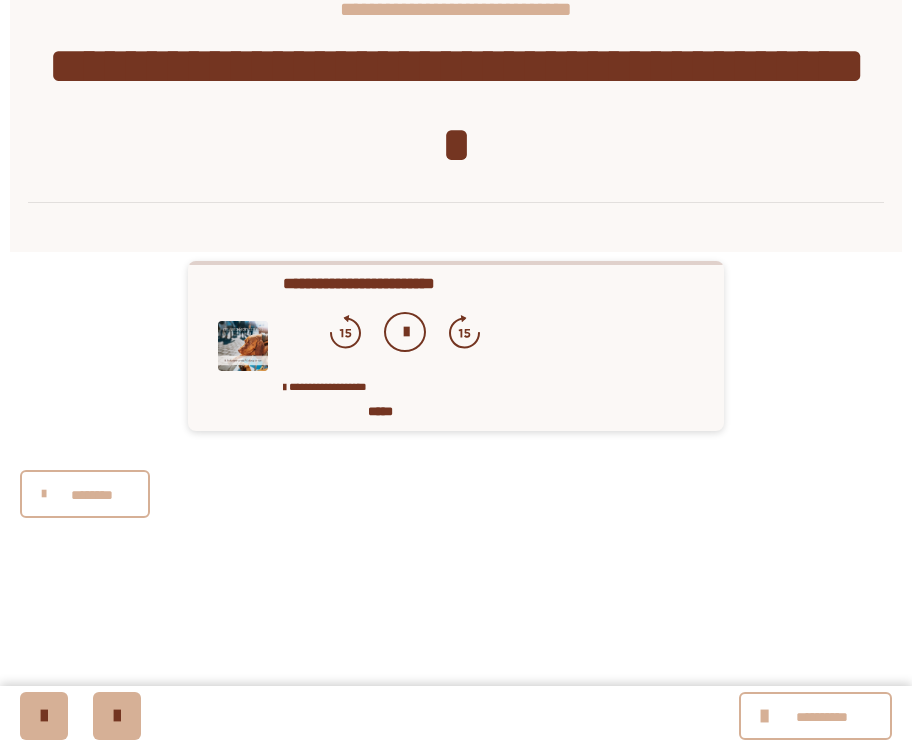 scroll, scrollTop: 320, scrollLeft: 0, axis: vertical 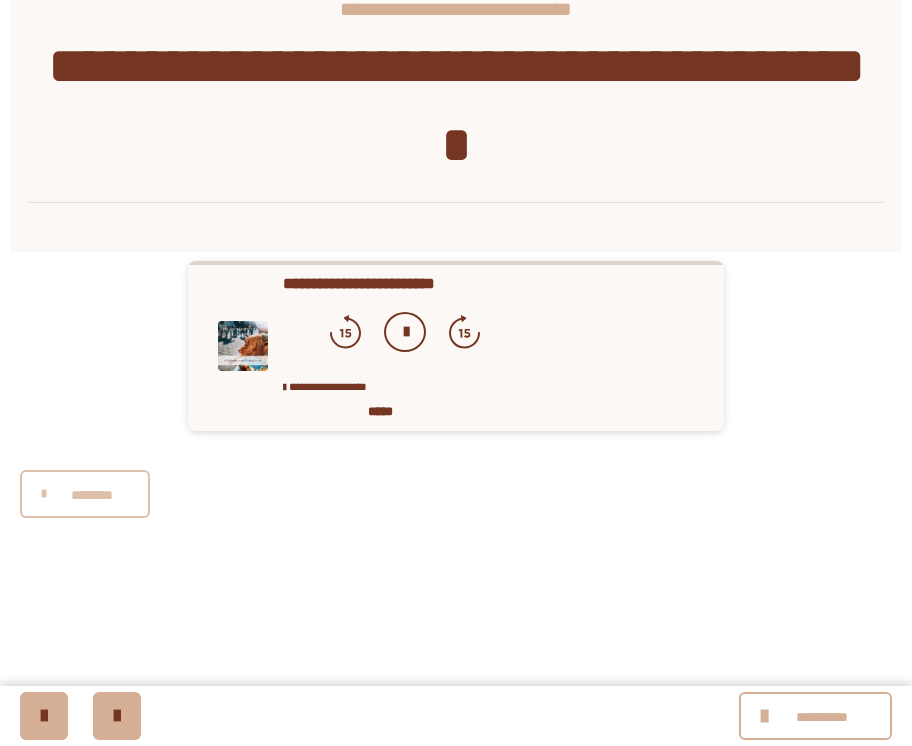 click on "********" at bounding box center [92, 495] 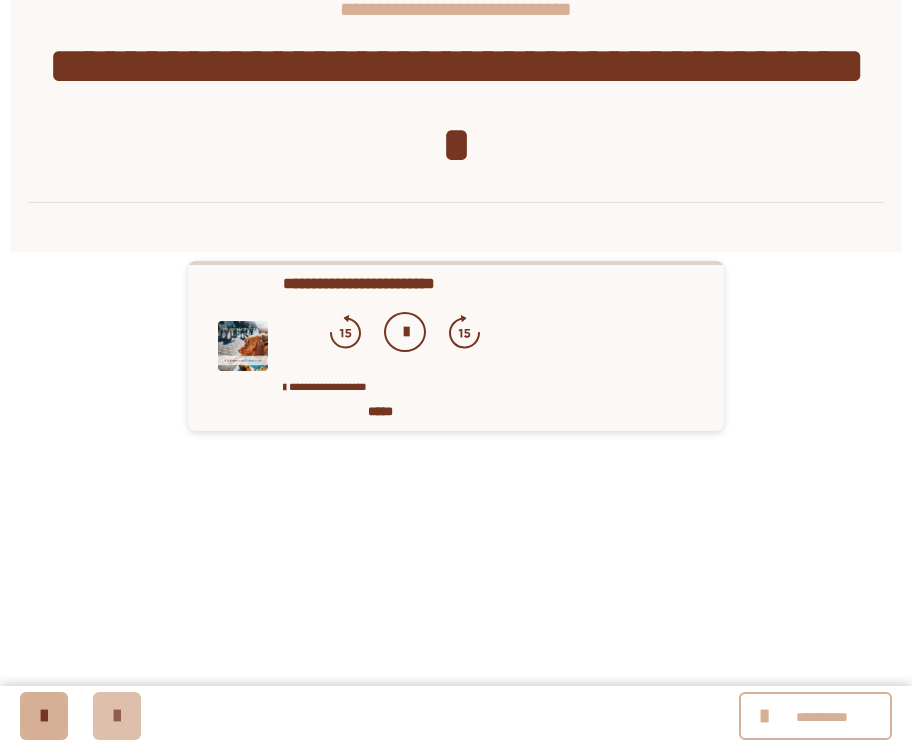 click at bounding box center (117, 716) 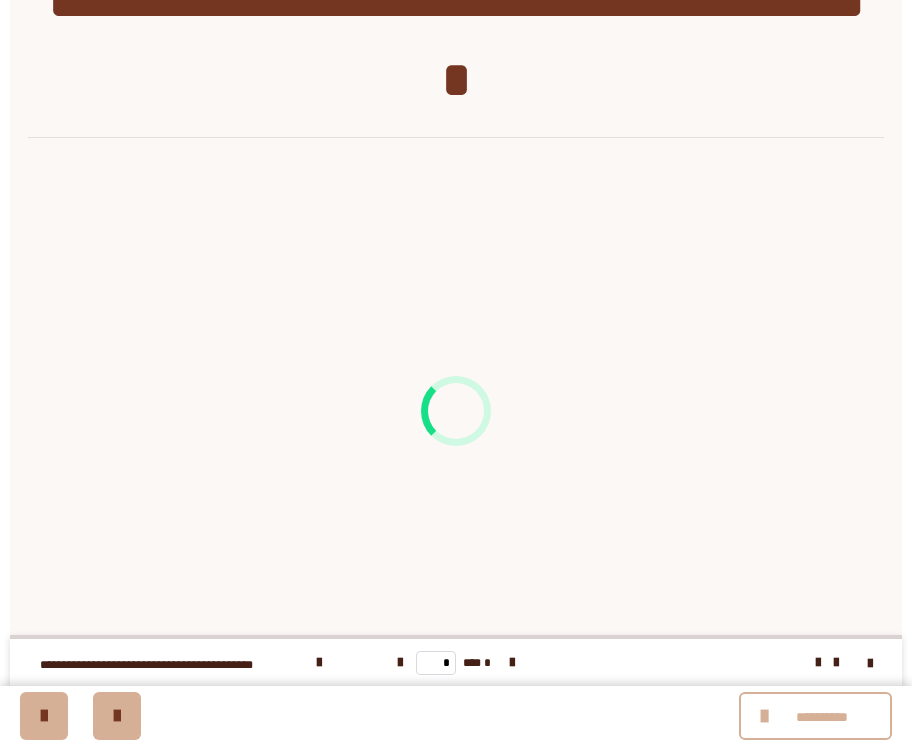 scroll, scrollTop: 384, scrollLeft: 0, axis: vertical 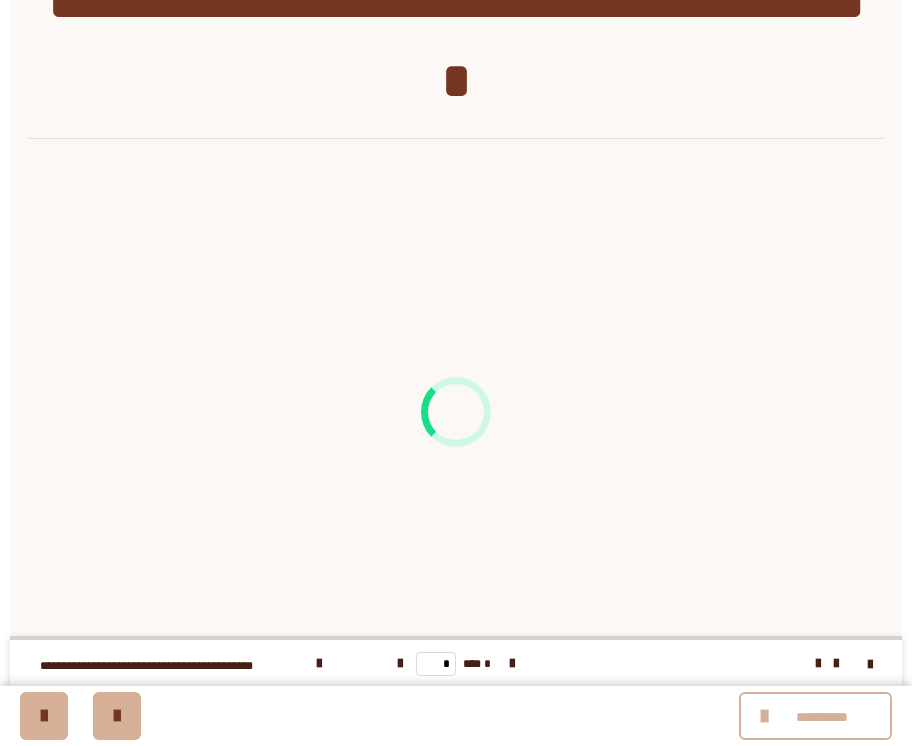 click at bounding box center [456, 412] 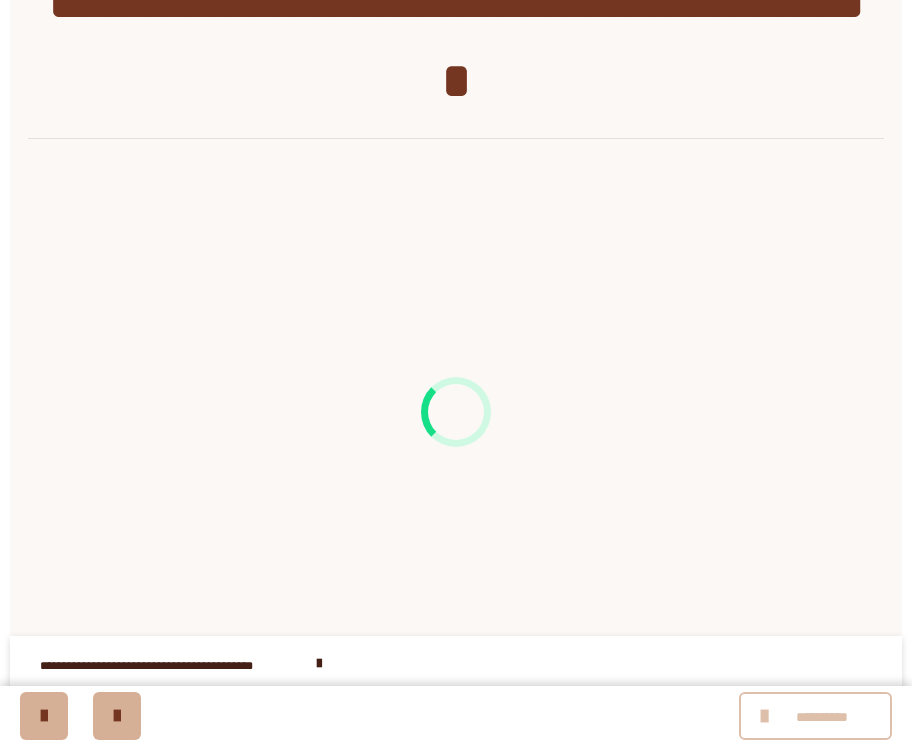 click at bounding box center (767, 716) 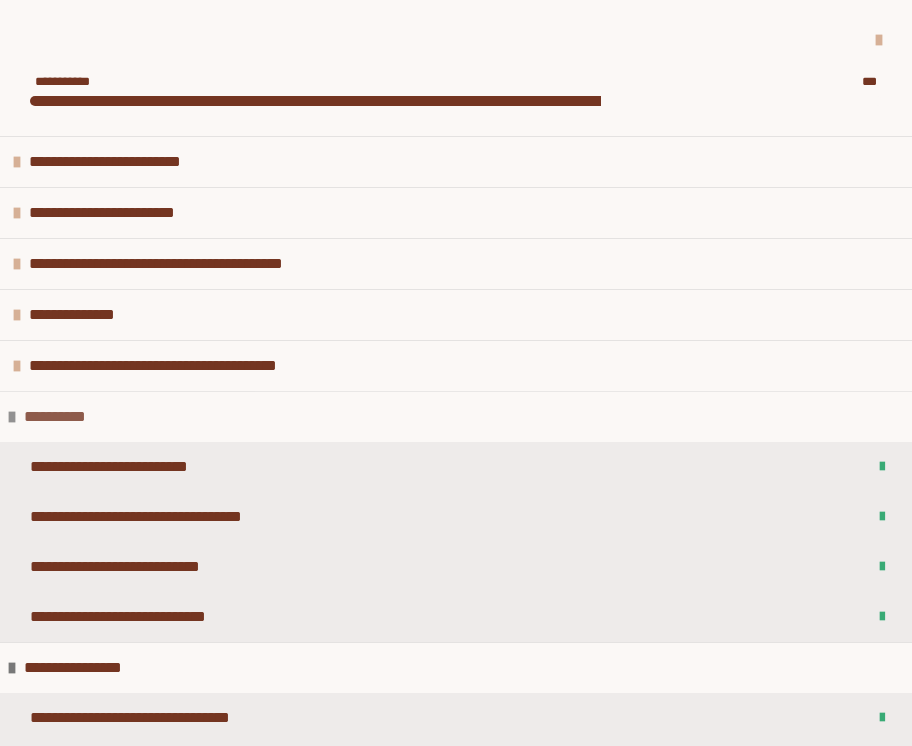 click at bounding box center [12, 417] 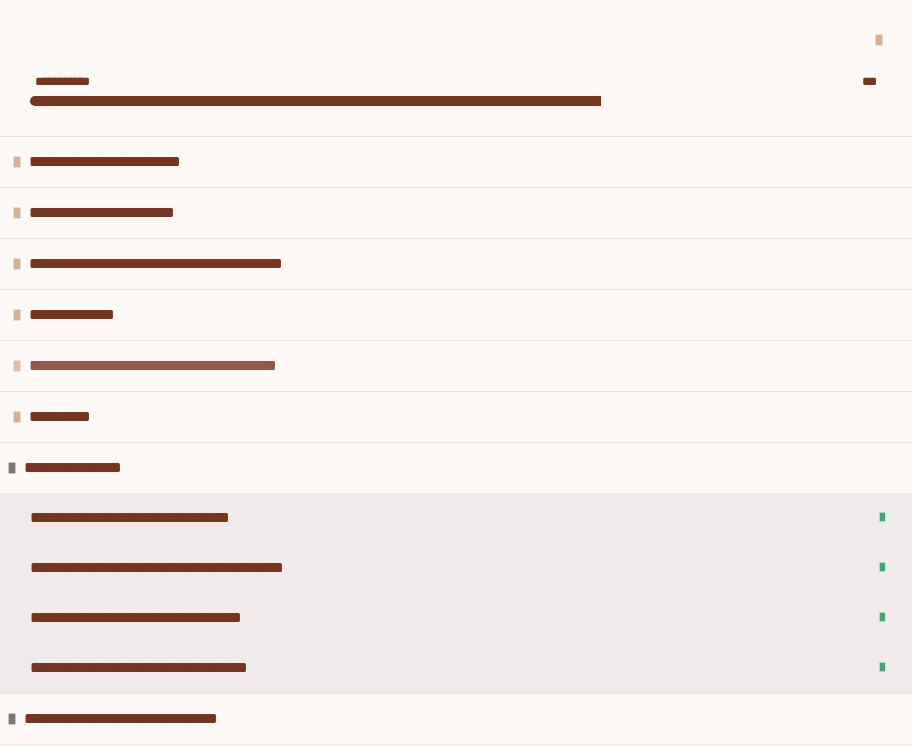 click at bounding box center (17, 366) 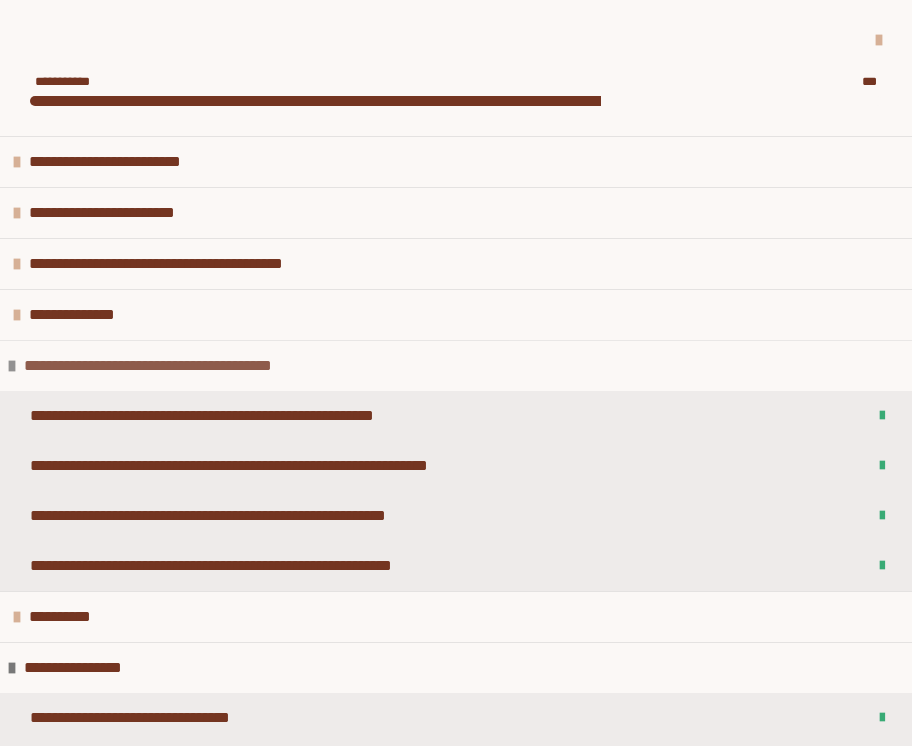 click at bounding box center (12, 366) 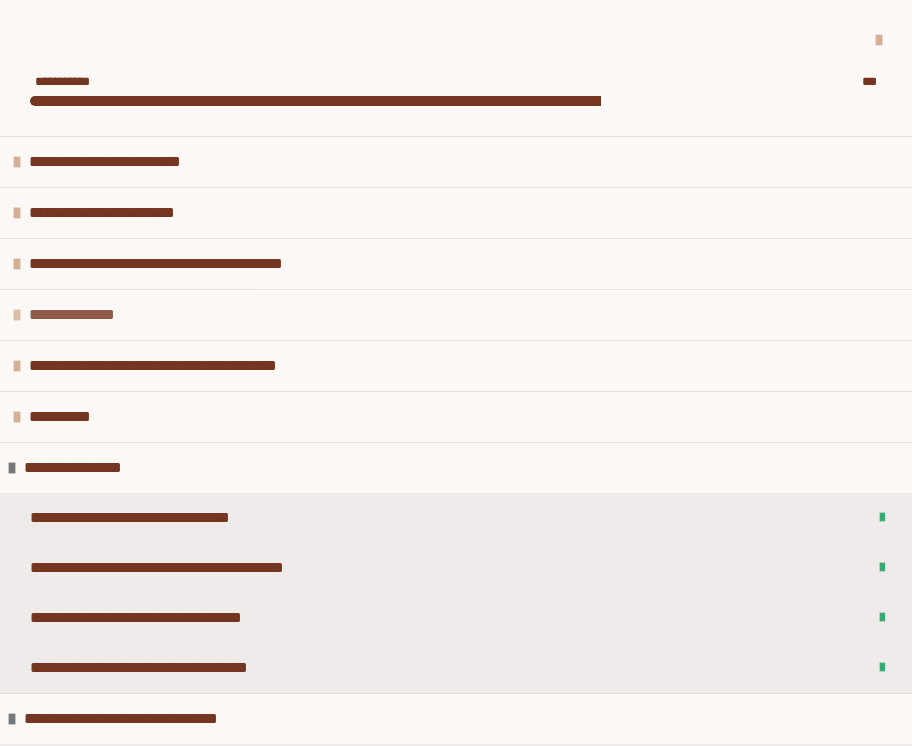 click at bounding box center [17, 315] 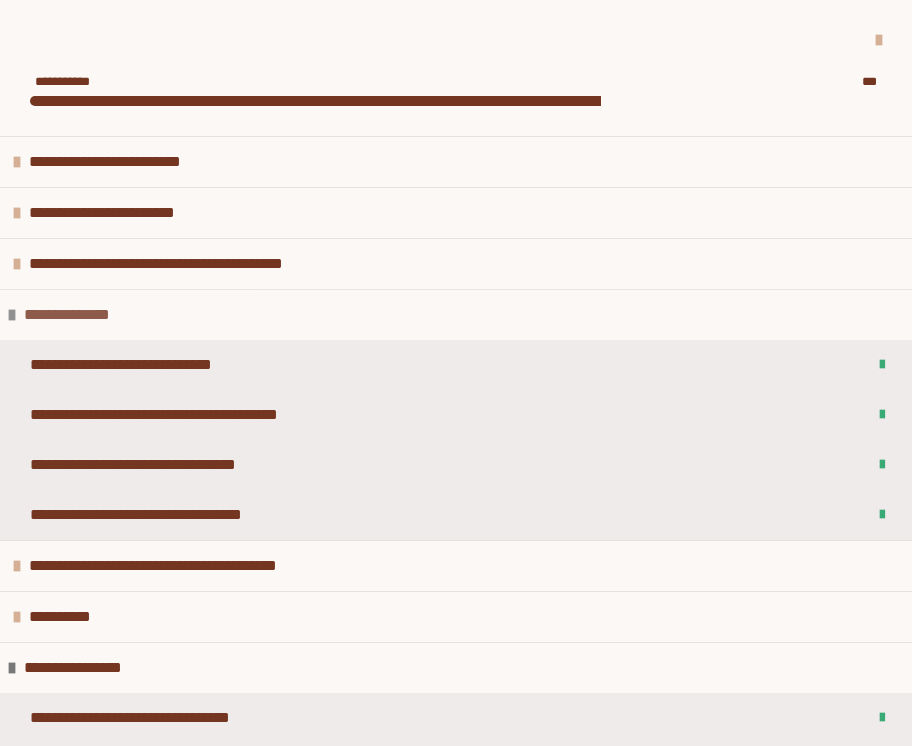 click at bounding box center (12, 315) 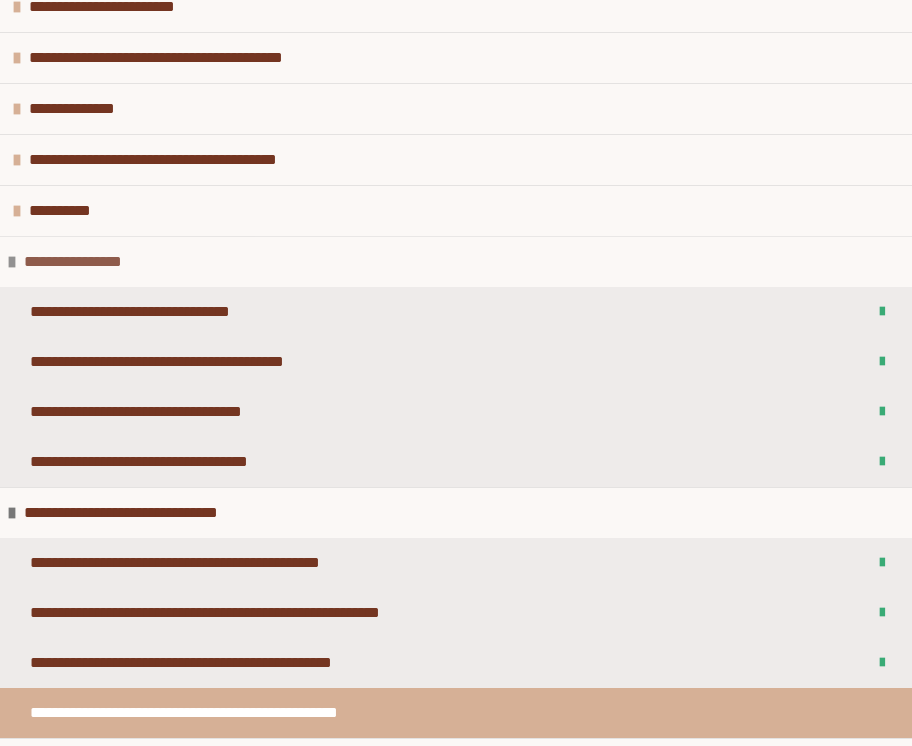 scroll, scrollTop: 222, scrollLeft: 0, axis: vertical 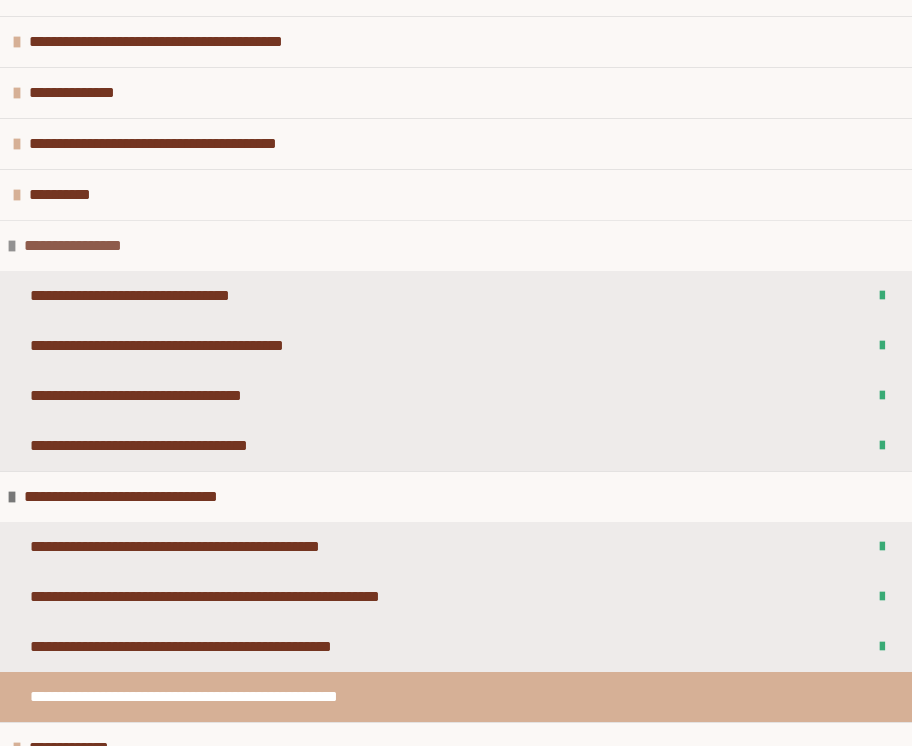 click on "**********" at bounding box center [82, 246] 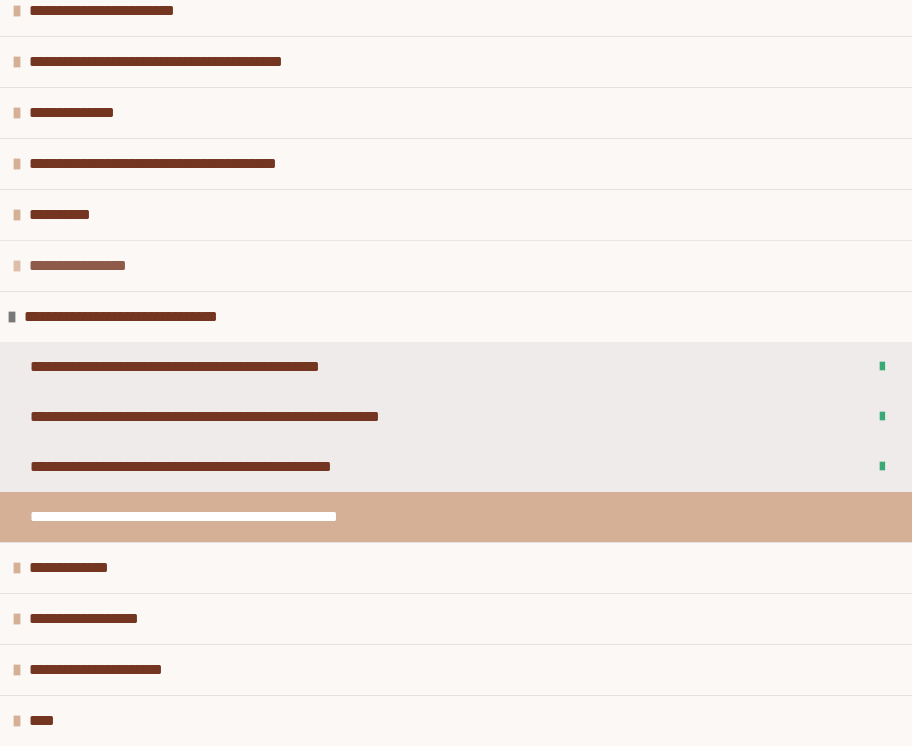scroll, scrollTop: 202, scrollLeft: 0, axis: vertical 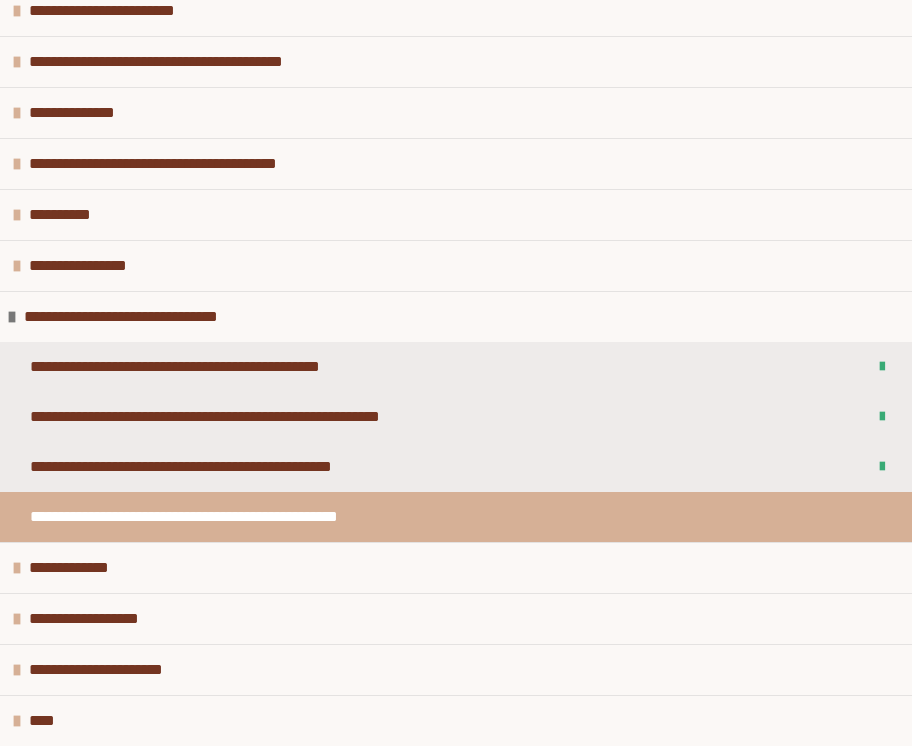 click on "**********" at bounding box center [246, 517] 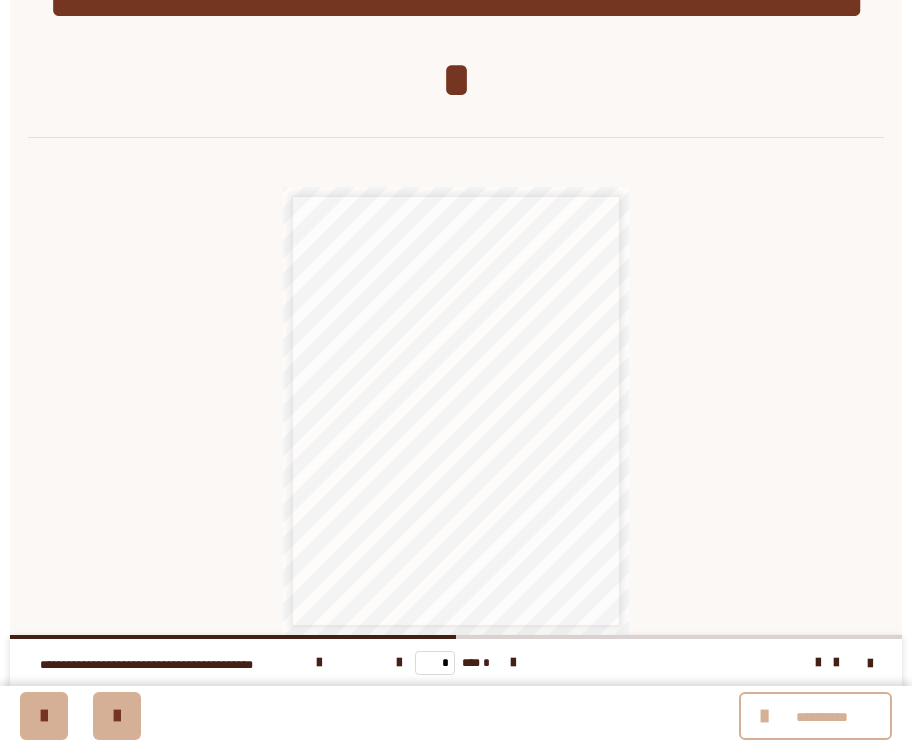 scroll, scrollTop: 384, scrollLeft: 0, axis: vertical 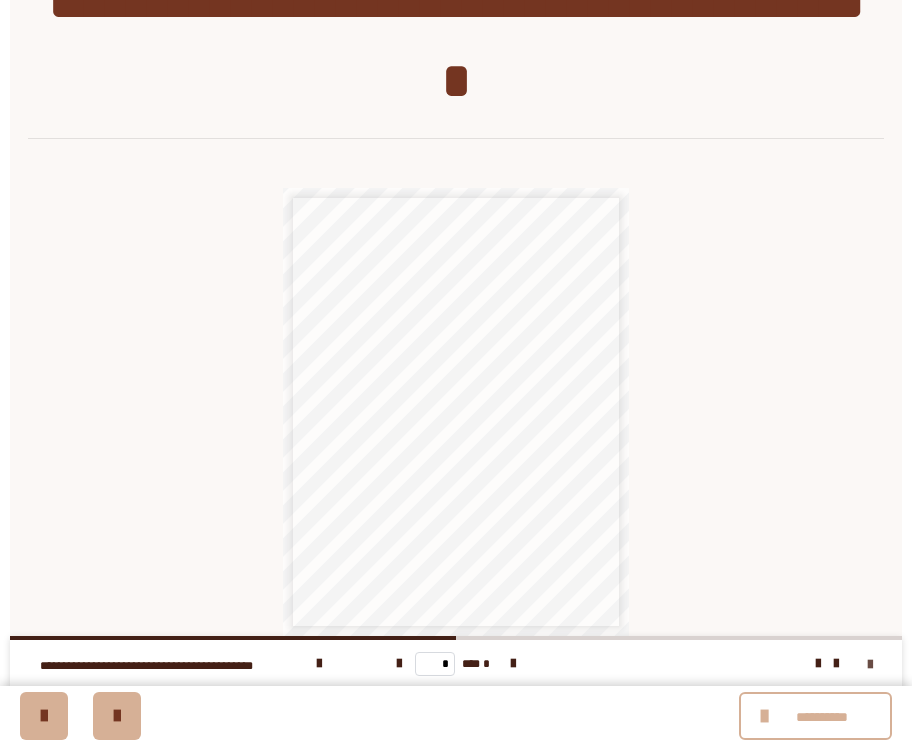 click at bounding box center [870, 665] 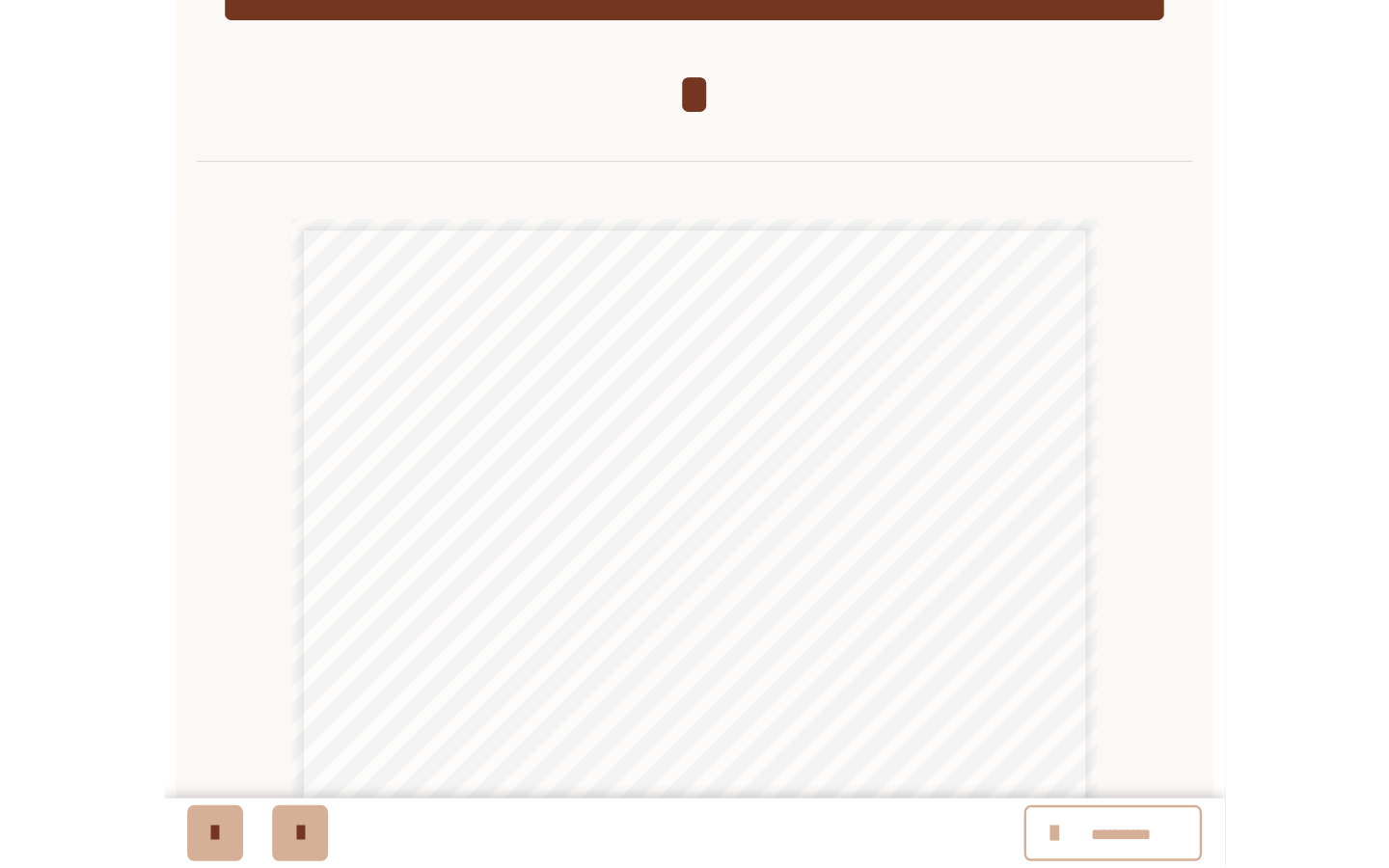 scroll, scrollTop: 222, scrollLeft: 0, axis: vertical 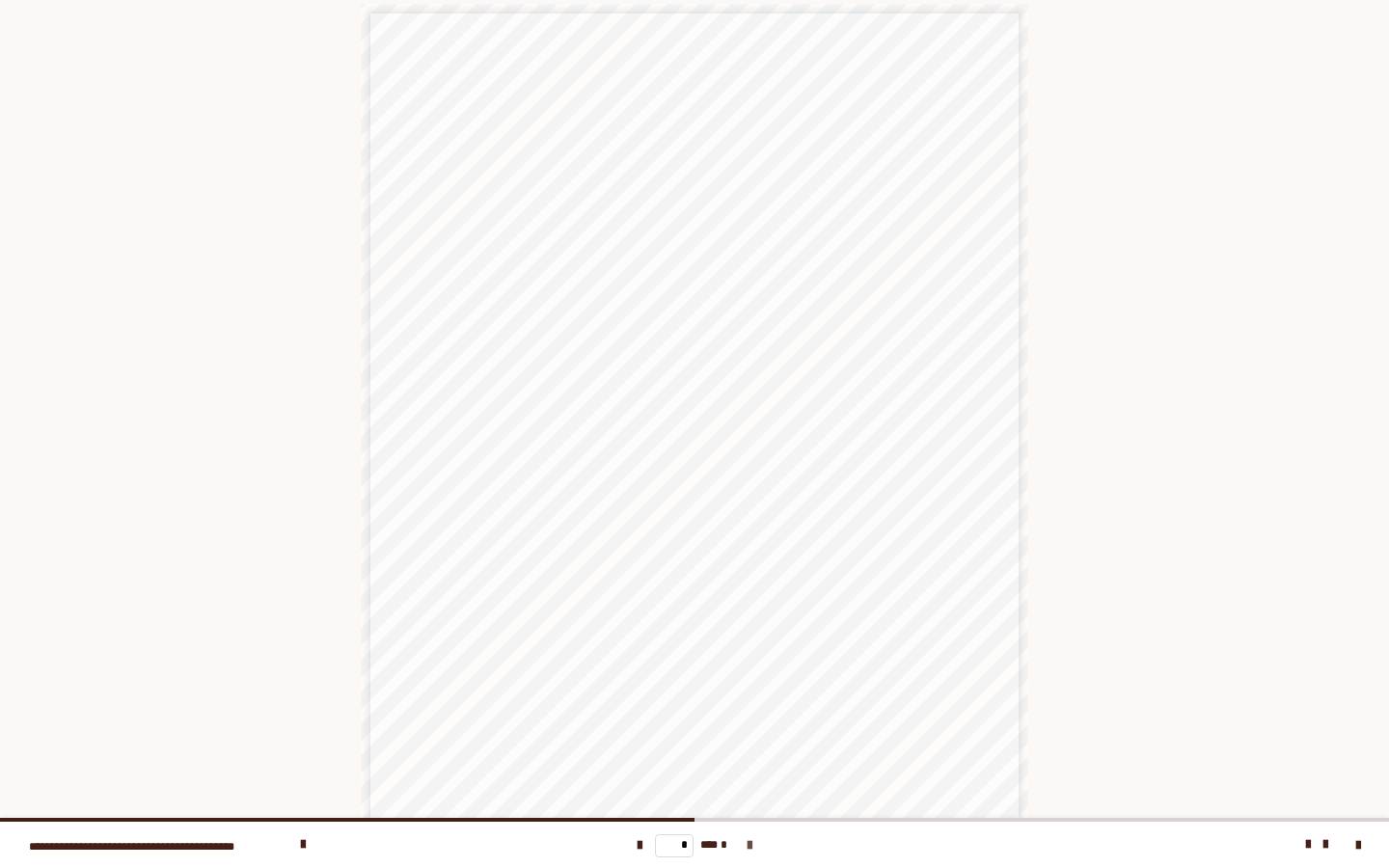 click at bounding box center (749, 846) 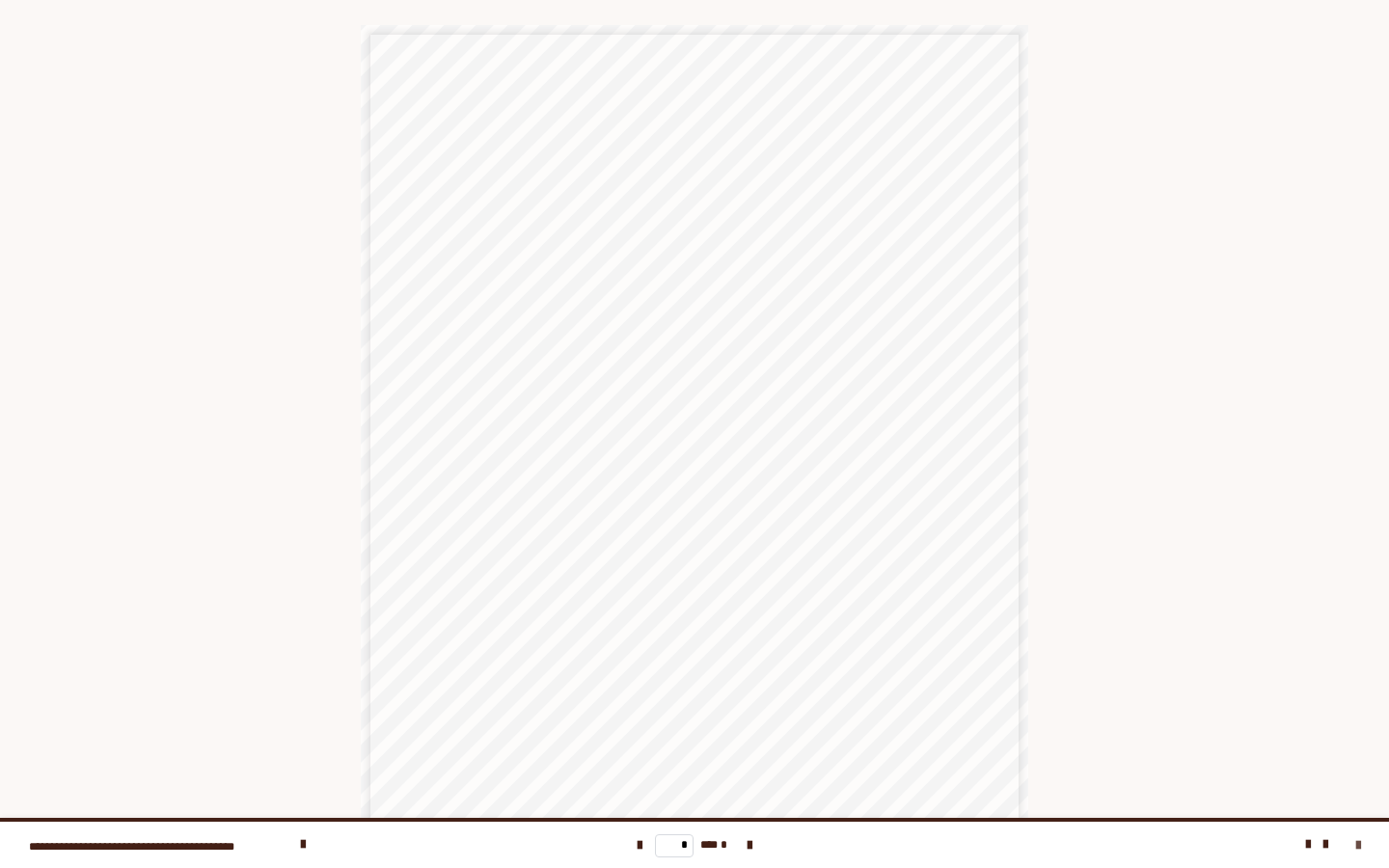 click at bounding box center (1358, 846) 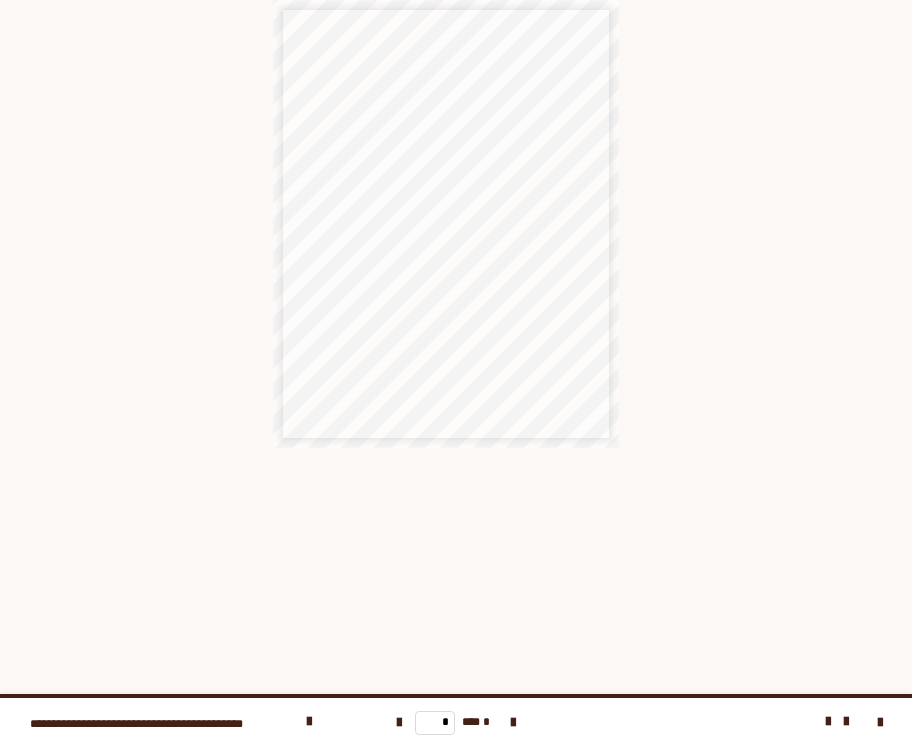 scroll, scrollTop: 384, scrollLeft: 0, axis: vertical 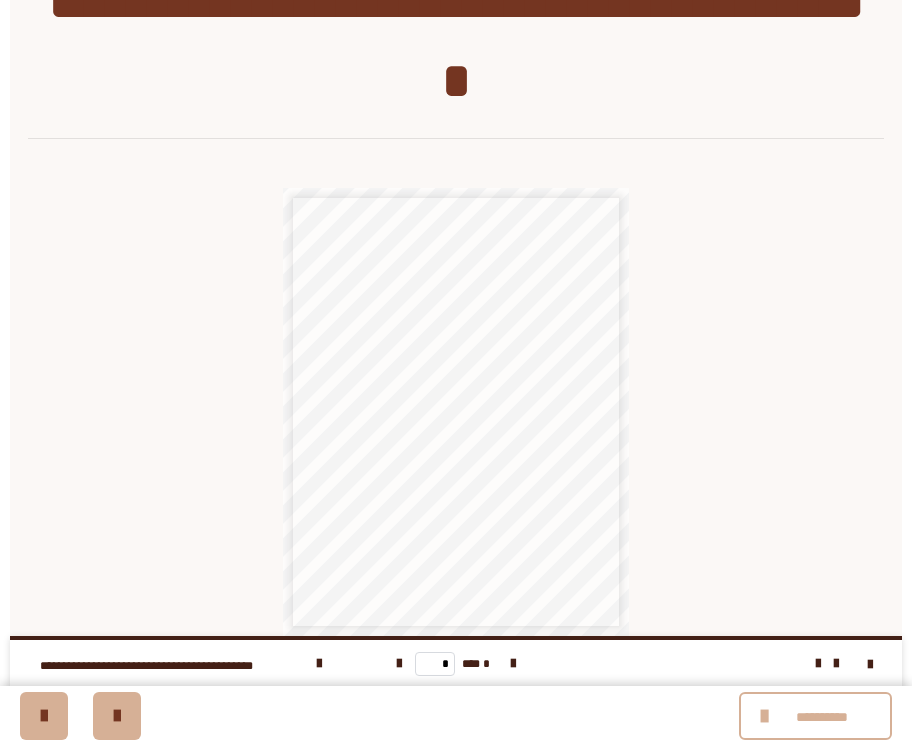 click on "********" at bounding box center [92, 743] 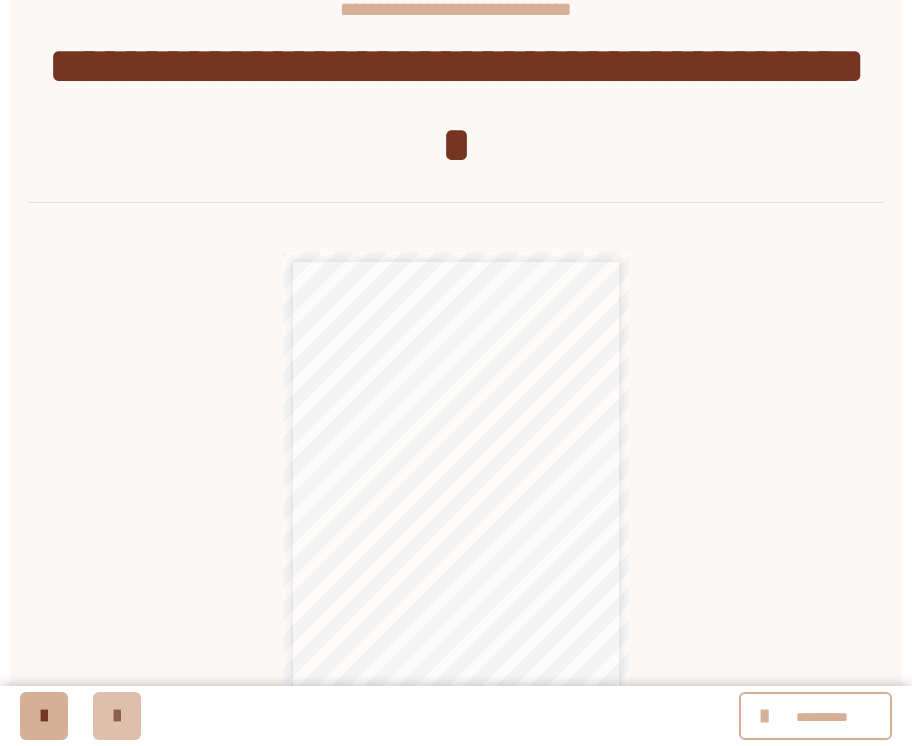 click at bounding box center (117, 716) 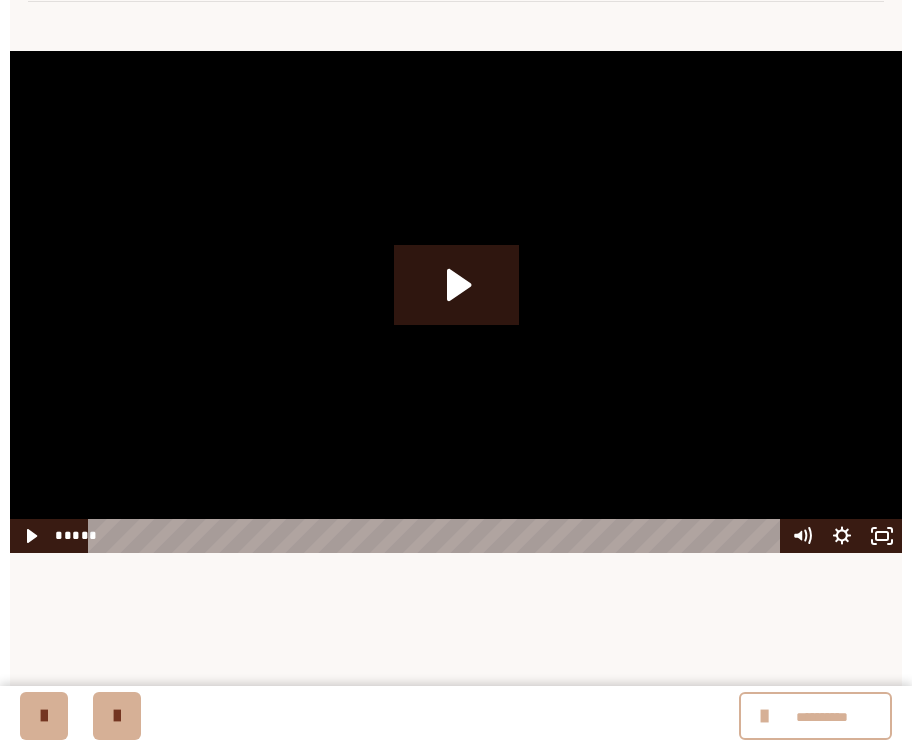 scroll, scrollTop: 442, scrollLeft: 0, axis: vertical 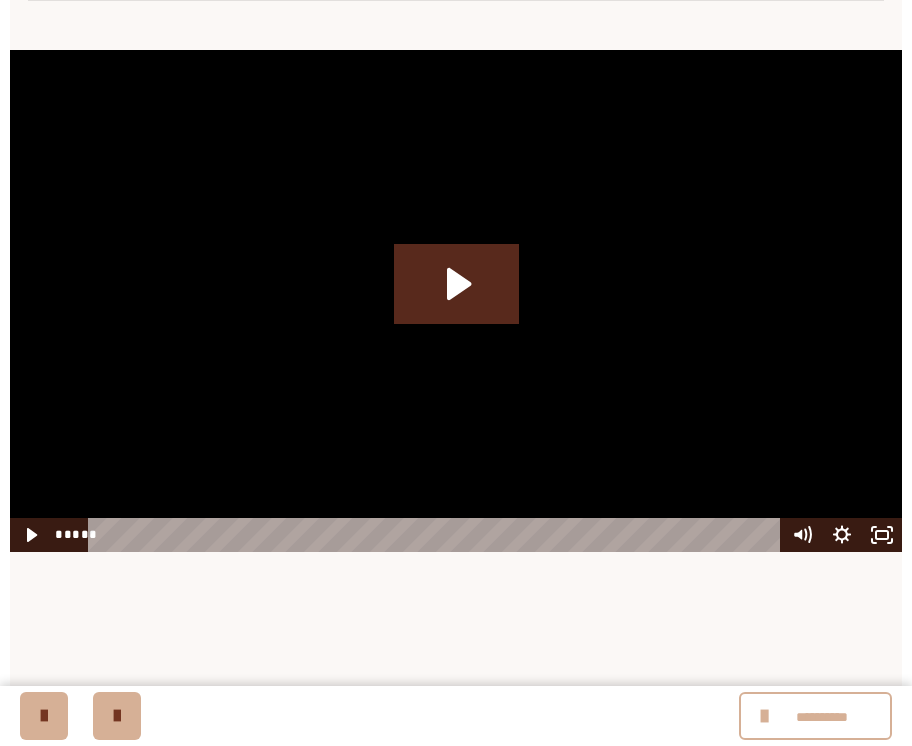 click 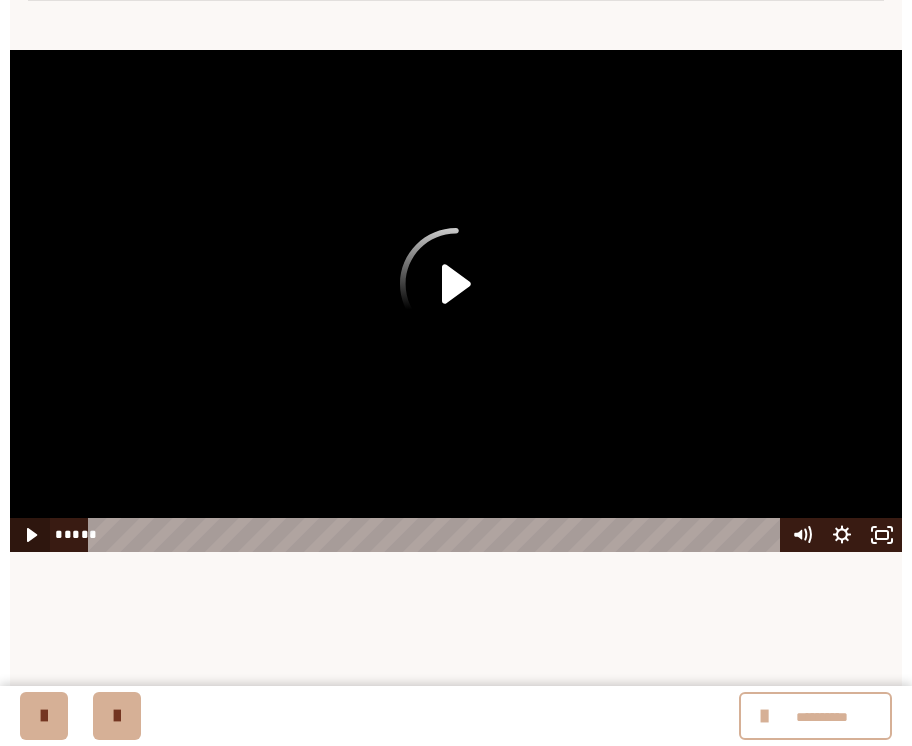 click 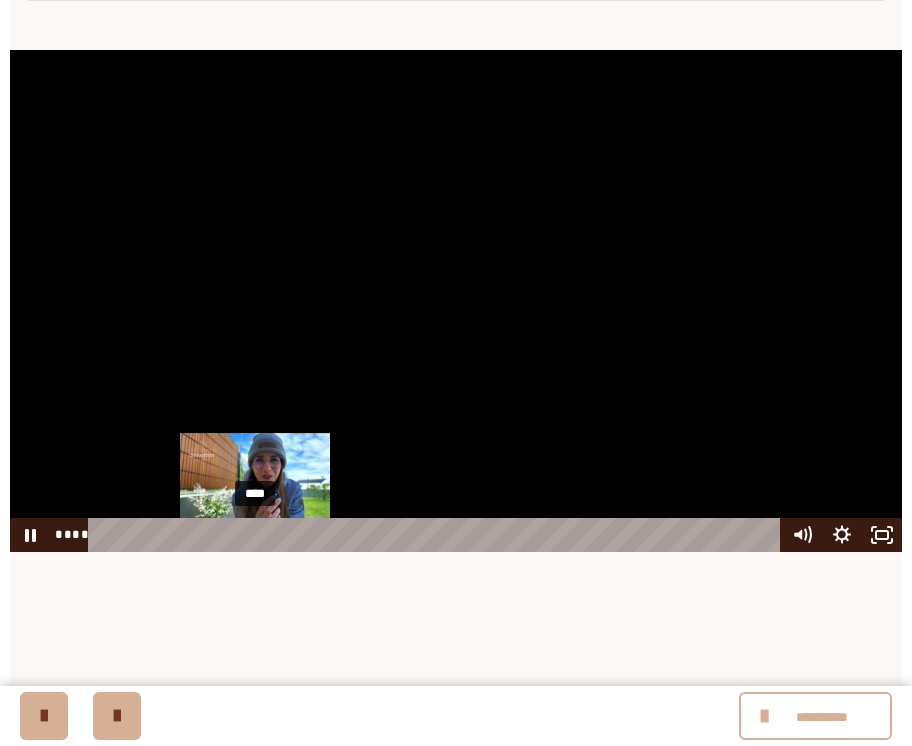 drag, startPoint x: 113, startPoint y: 533, endPoint x: 261, endPoint y: 537, distance: 148.05405 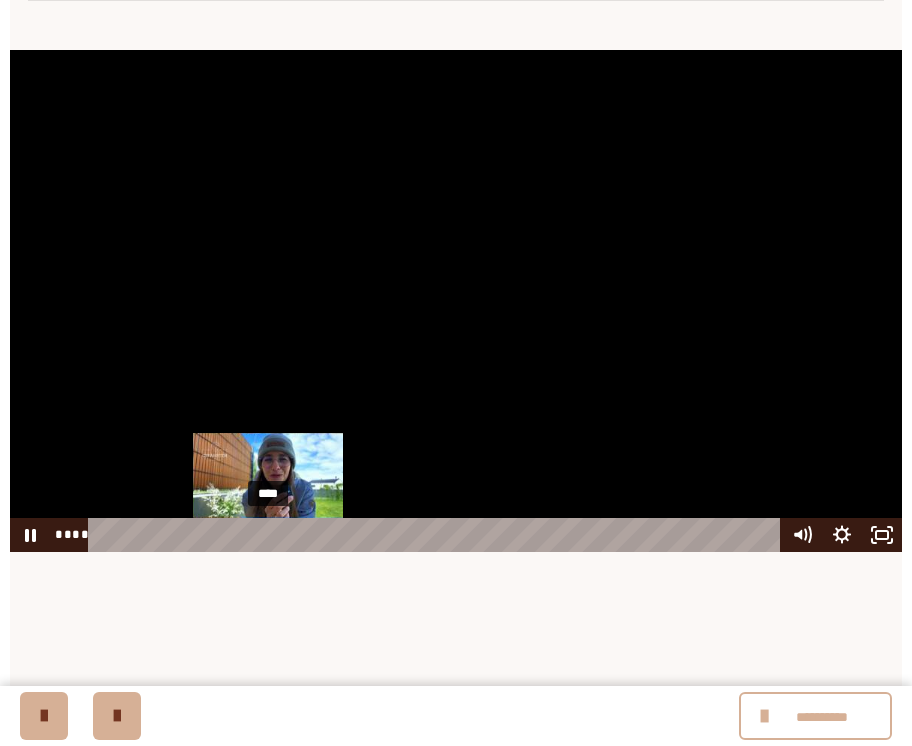 click on "****" at bounding box center [437, 535] 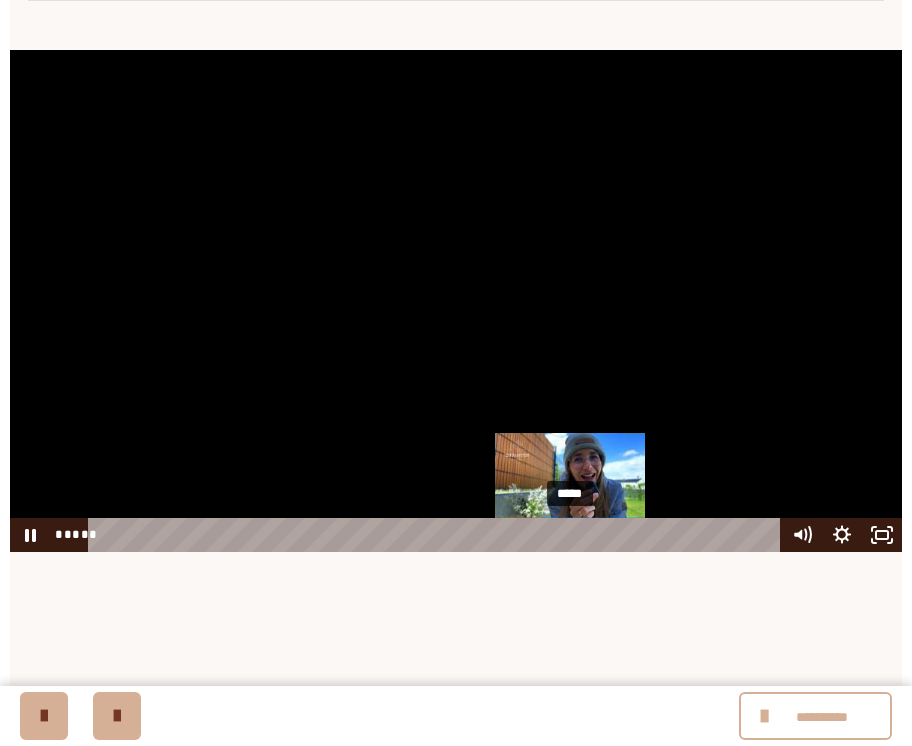 click on "*****" at bounding box center (437, 535) 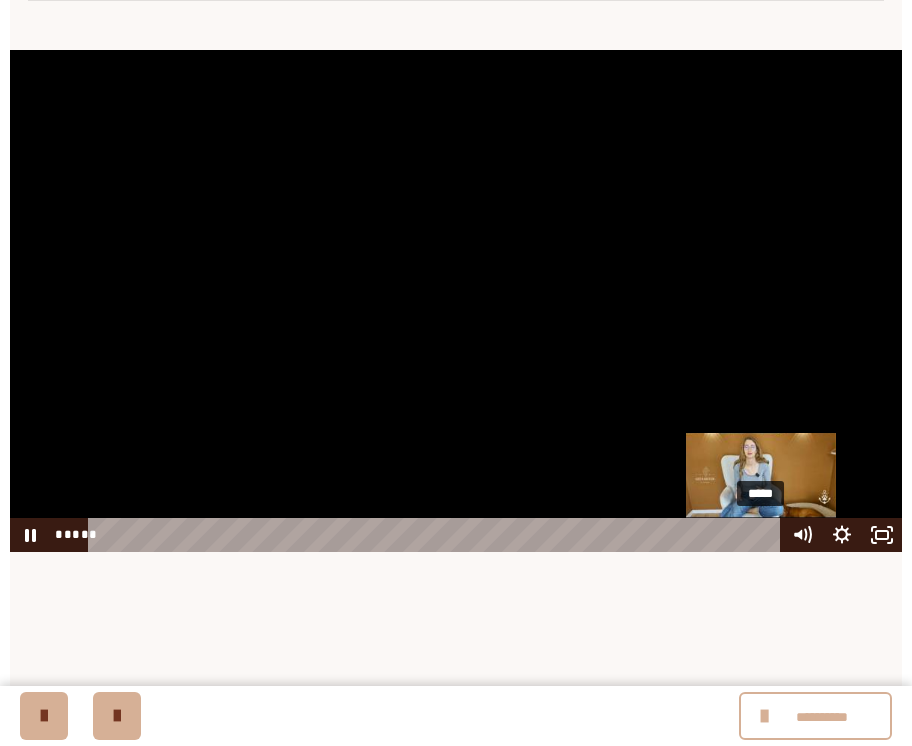 drag, startPoint x: 588, startPoint y: 533, endPoint x: 773, endPoint y: 538, distance: 185.06755 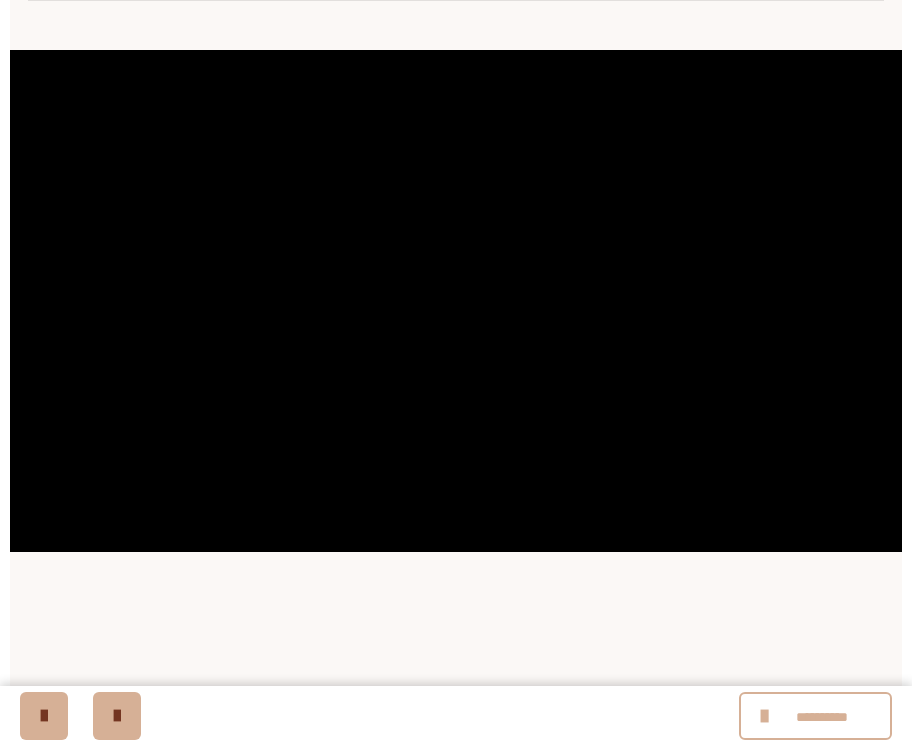 click on "**********" at bounding box center (456, 771) 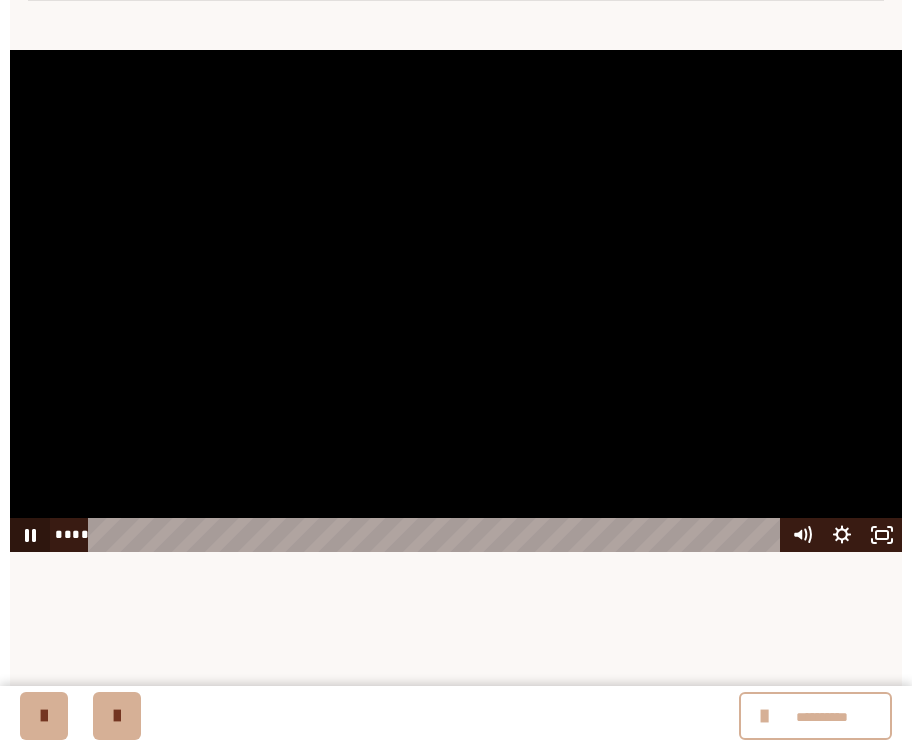 click 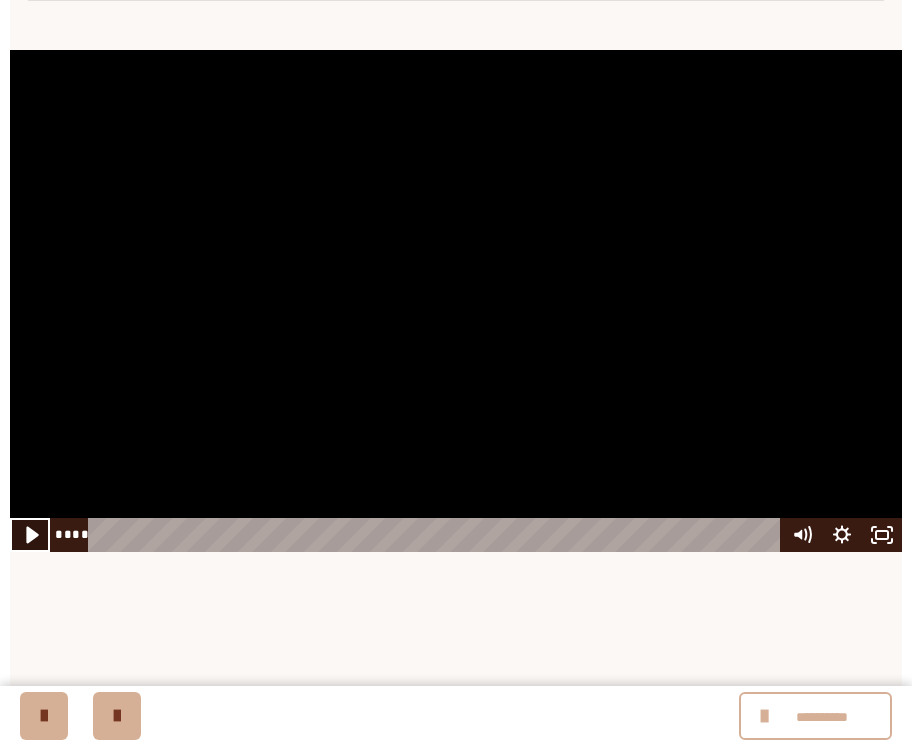 click 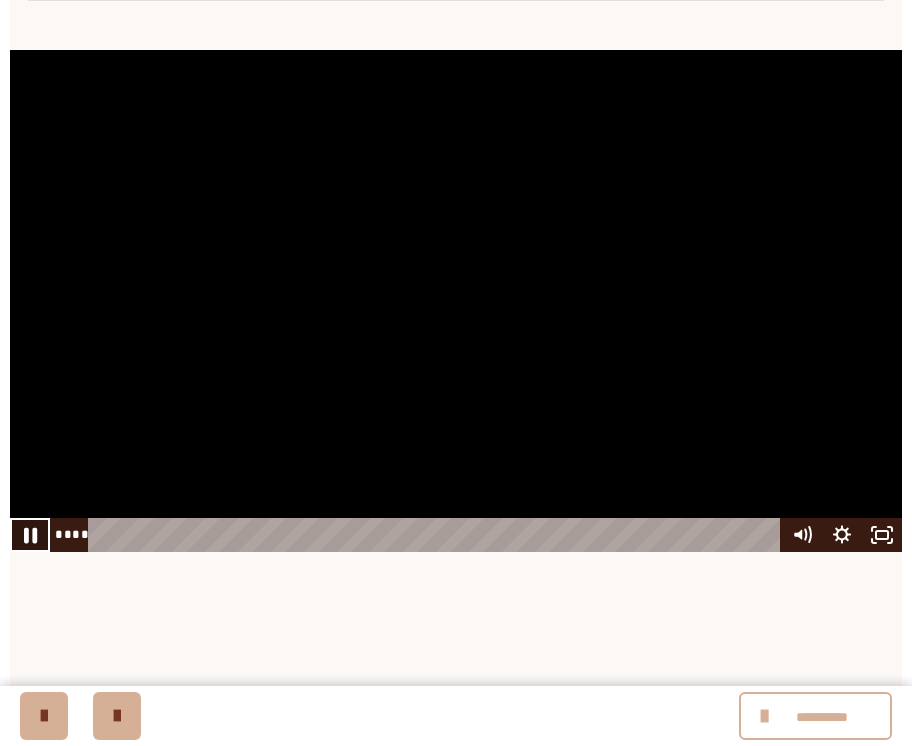 click 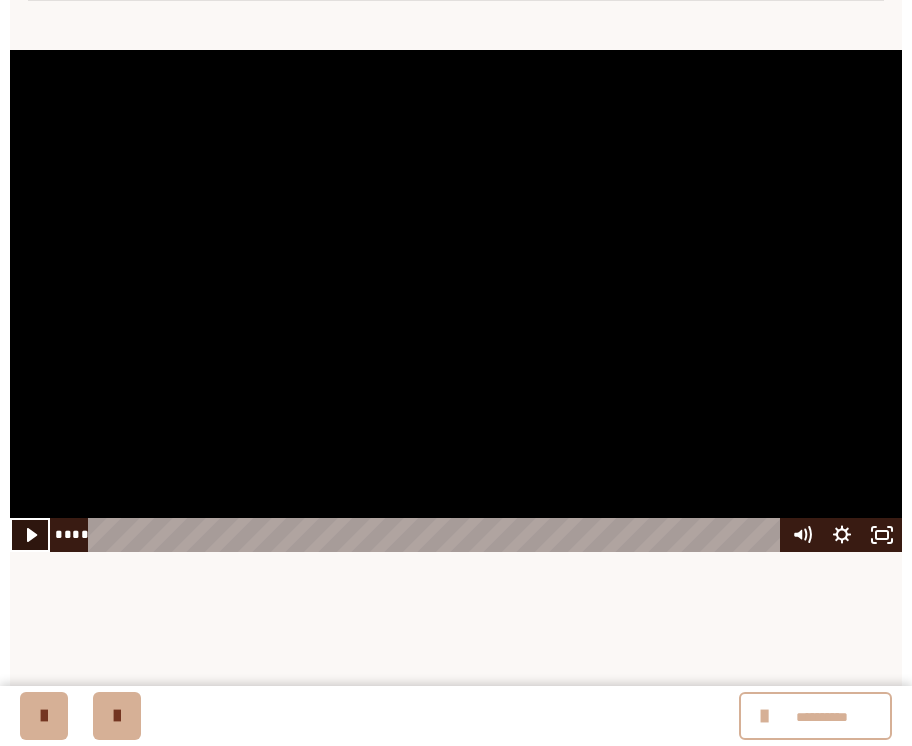 click 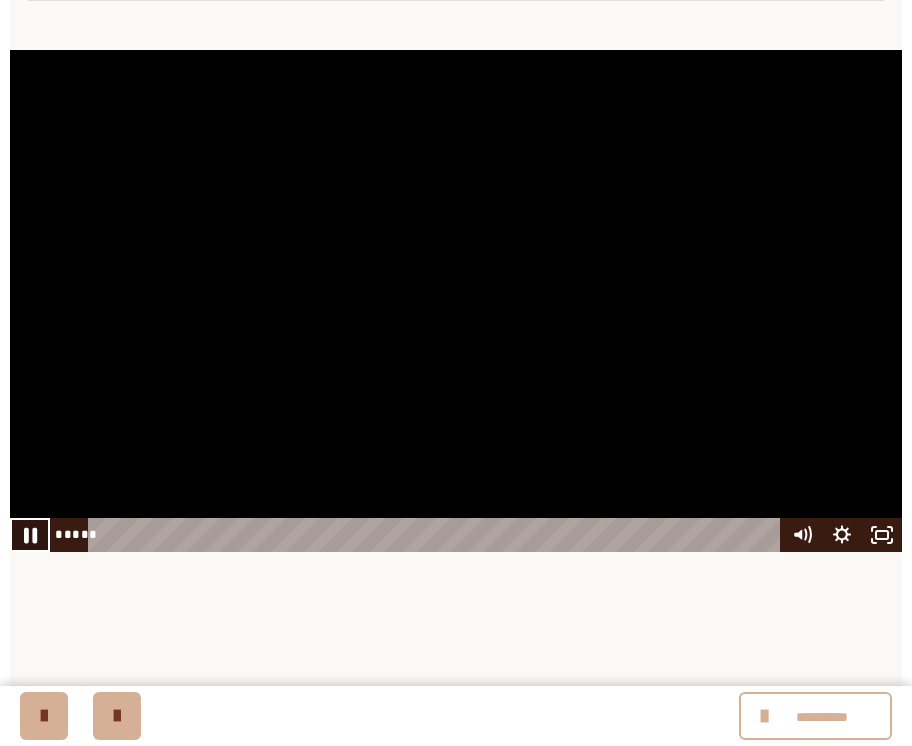 click 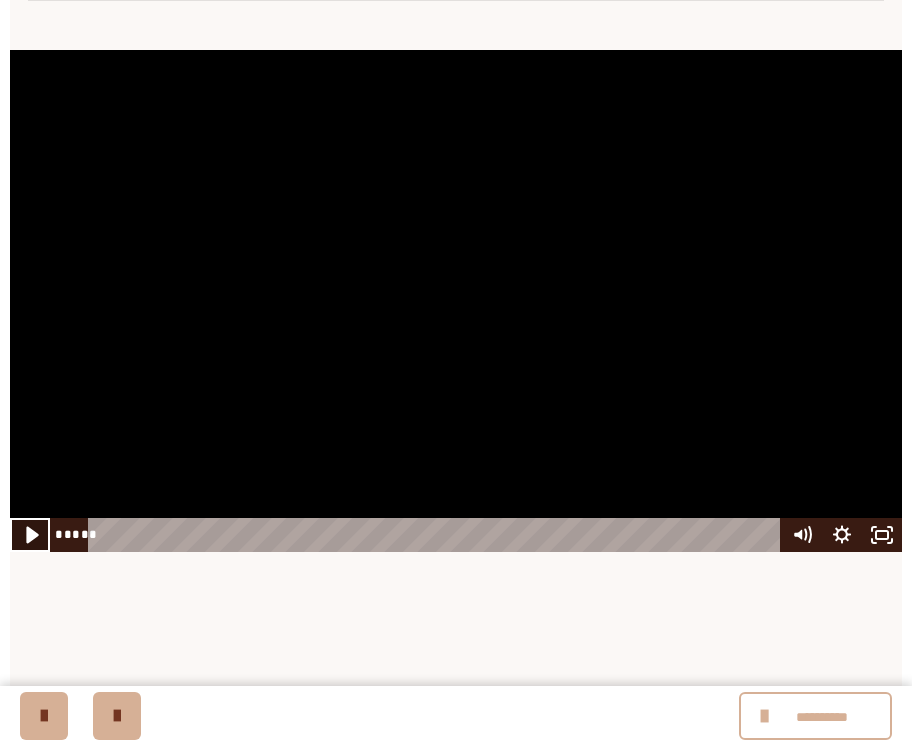 click 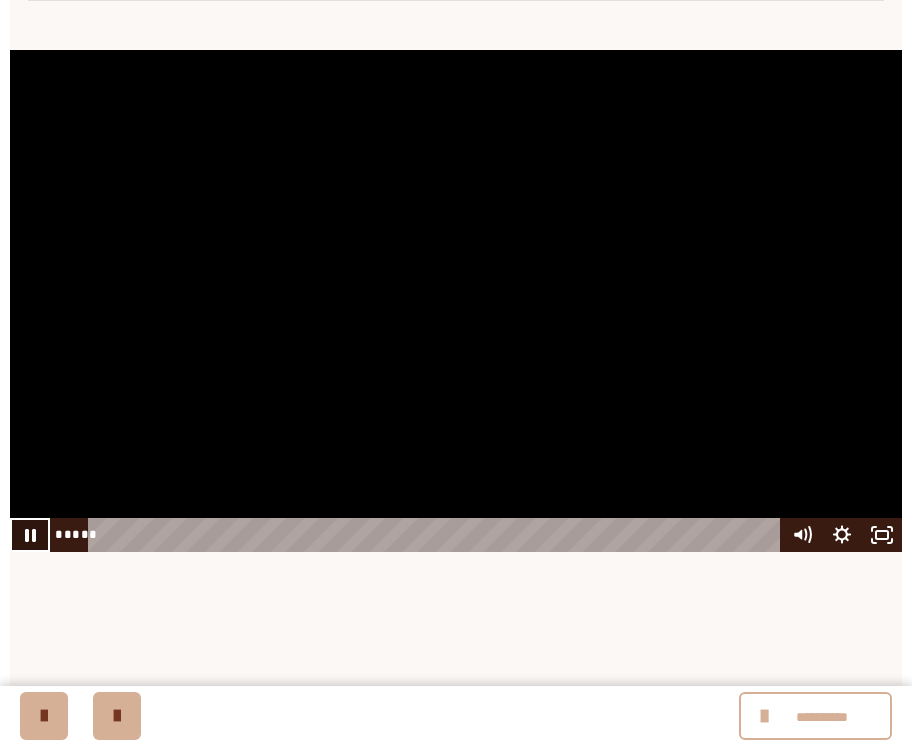 click 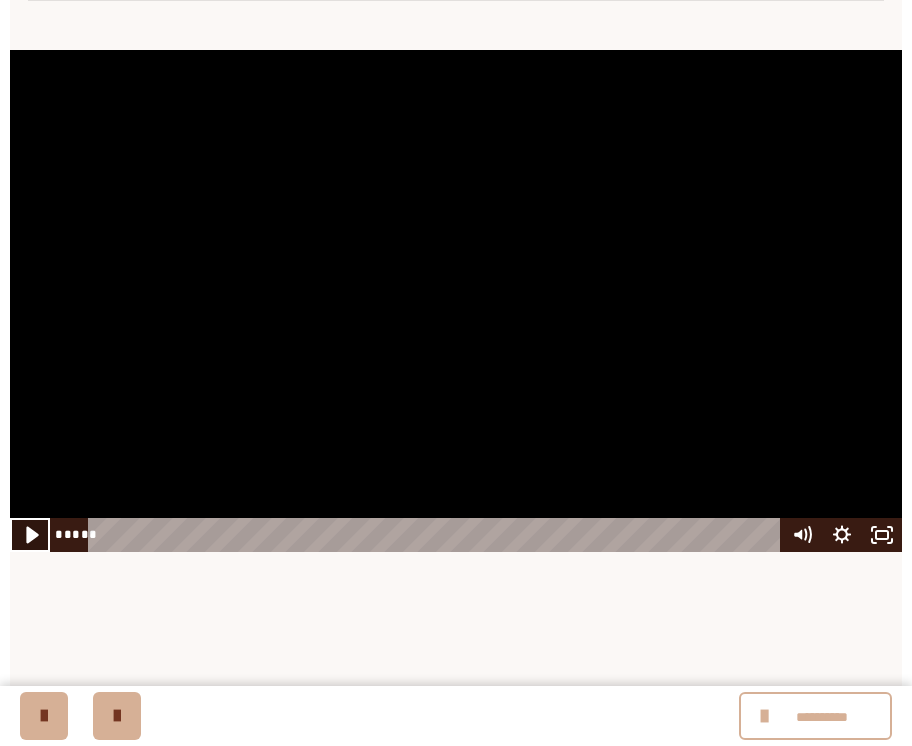 click 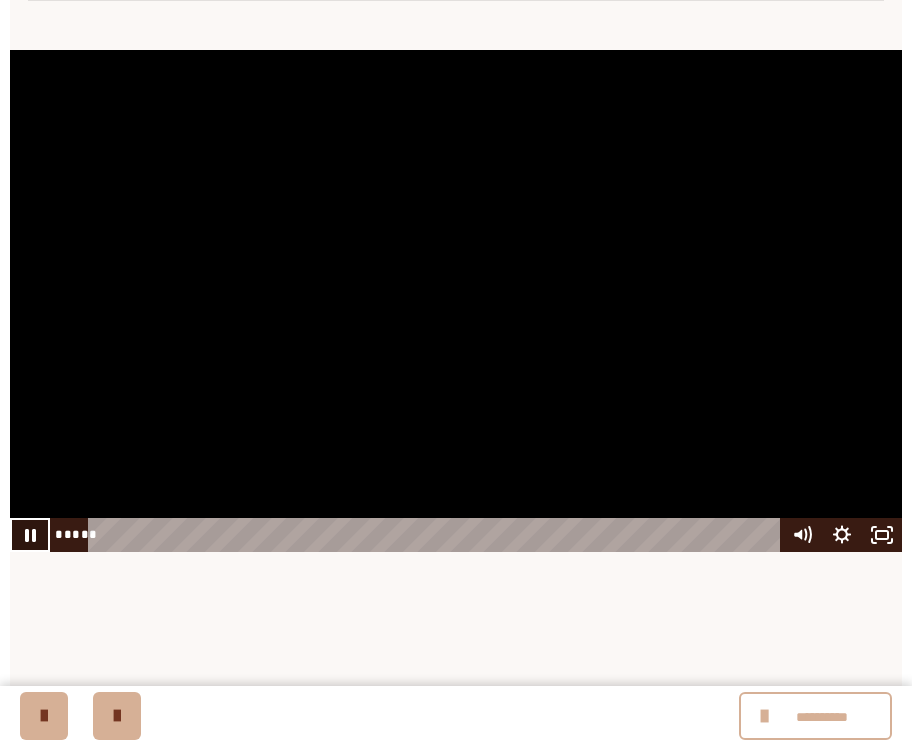 click 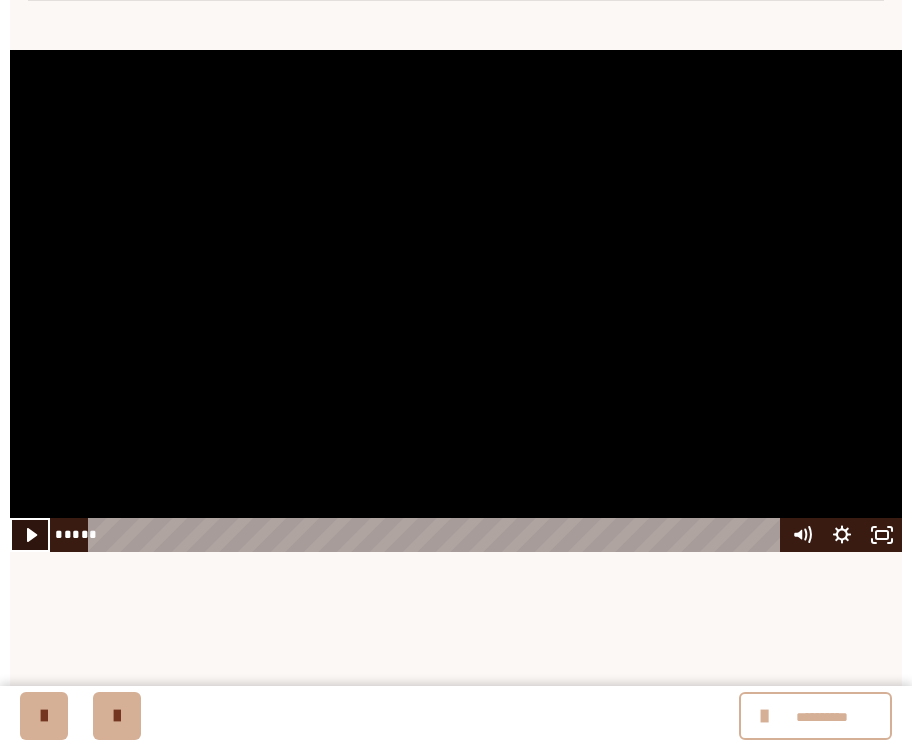 click 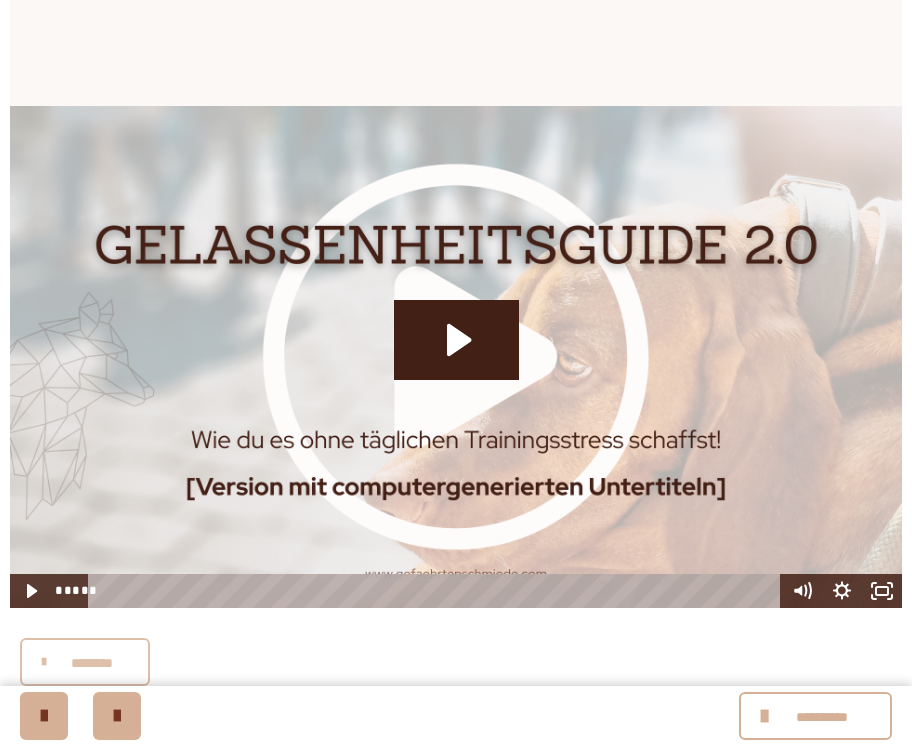 scroll, scrollTop: 1325, scrollLeft: 0, axis: vertical 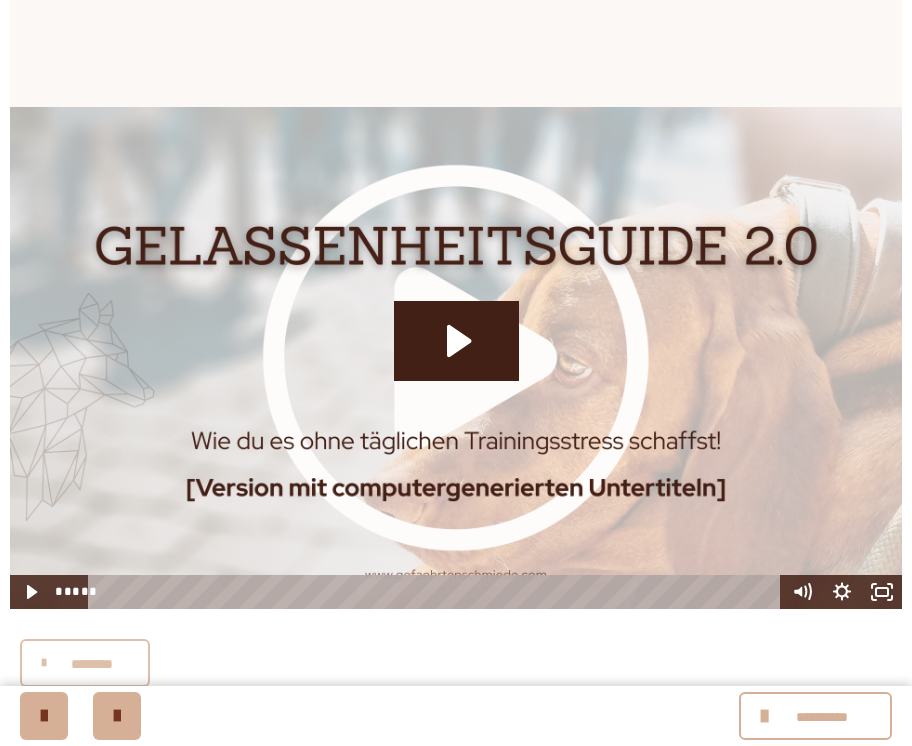 click on "********" at bounding box center [92, 664] 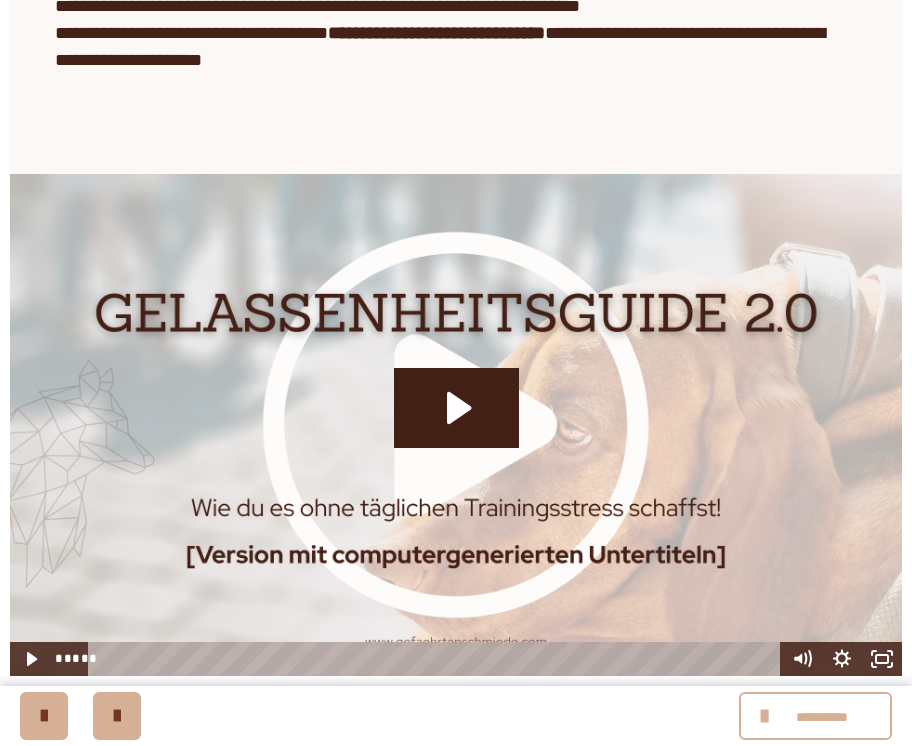 scroll, scrollTop: 1257, scrollLeft: 0, axis: vertical 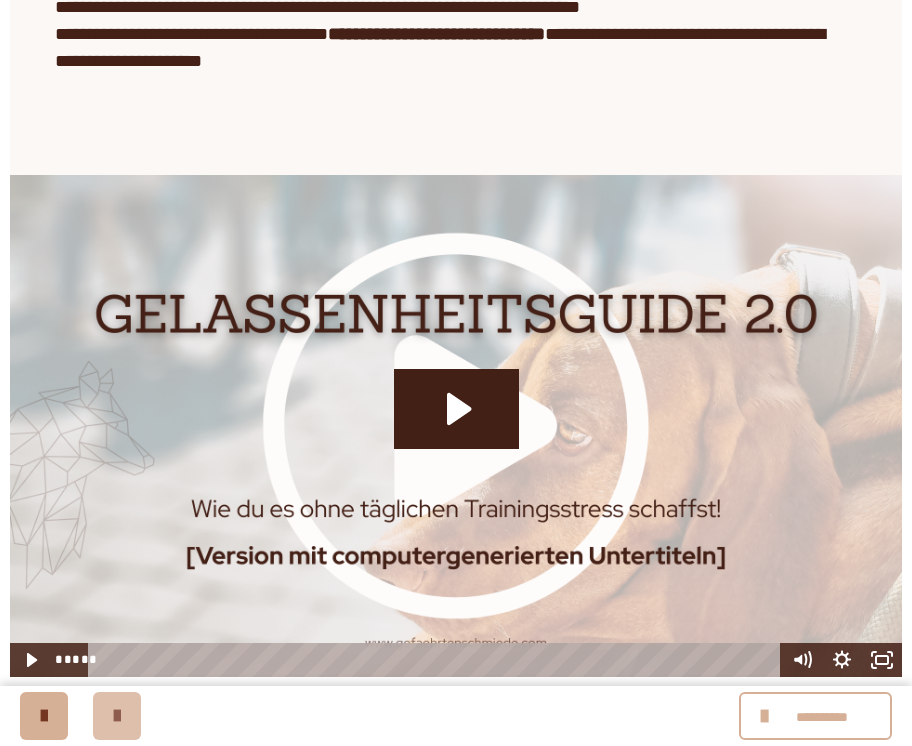 click at bounding box center (117, 716) 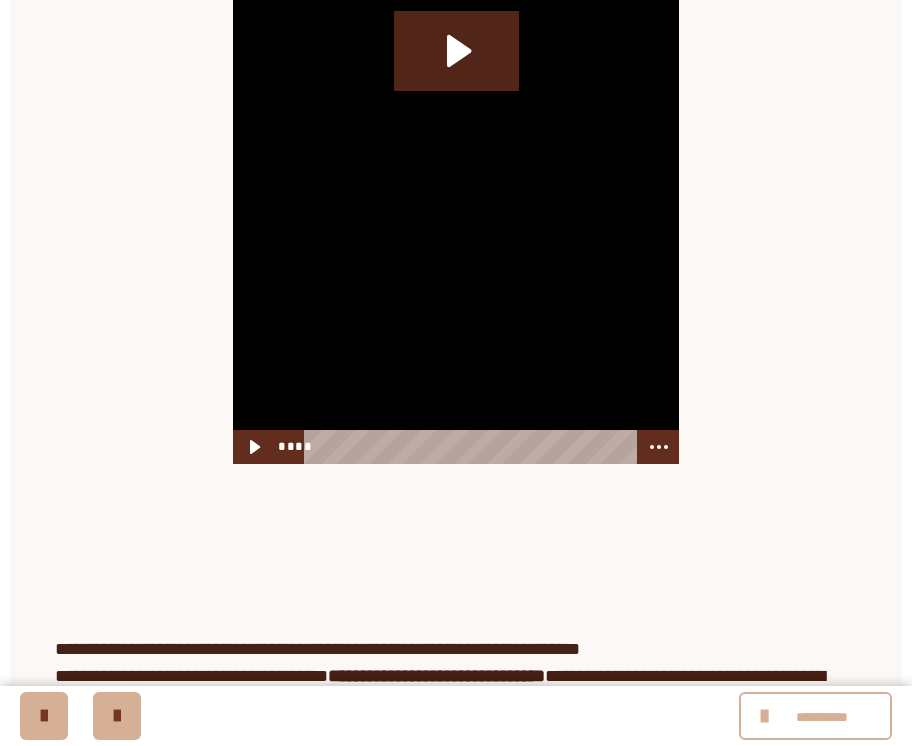 scroll, scrollTop: 843, scrollLeft: 0, axis: vertical 